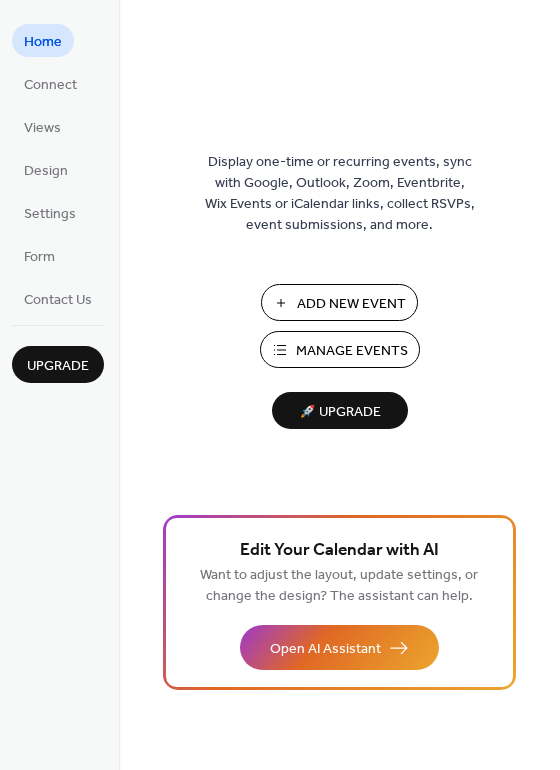 scroll, scrollTop: 0, scrollLeft: 0, axis: both 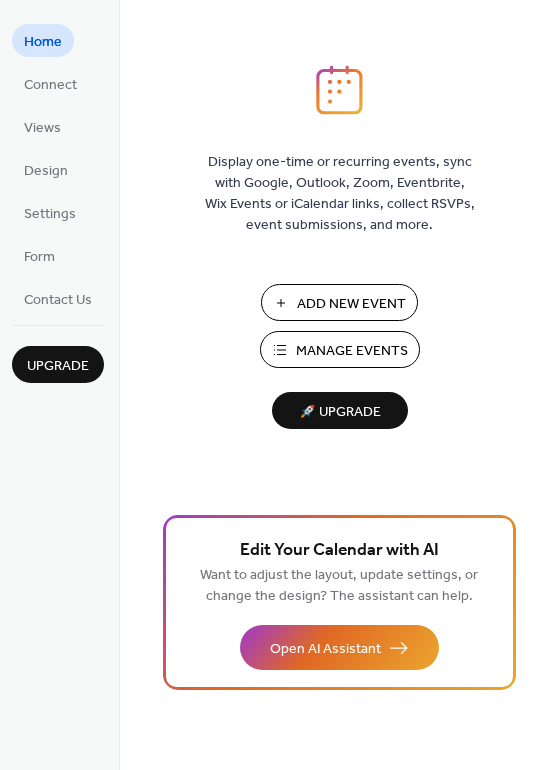 click on "Manage Events" at bounding box center [352, 351] 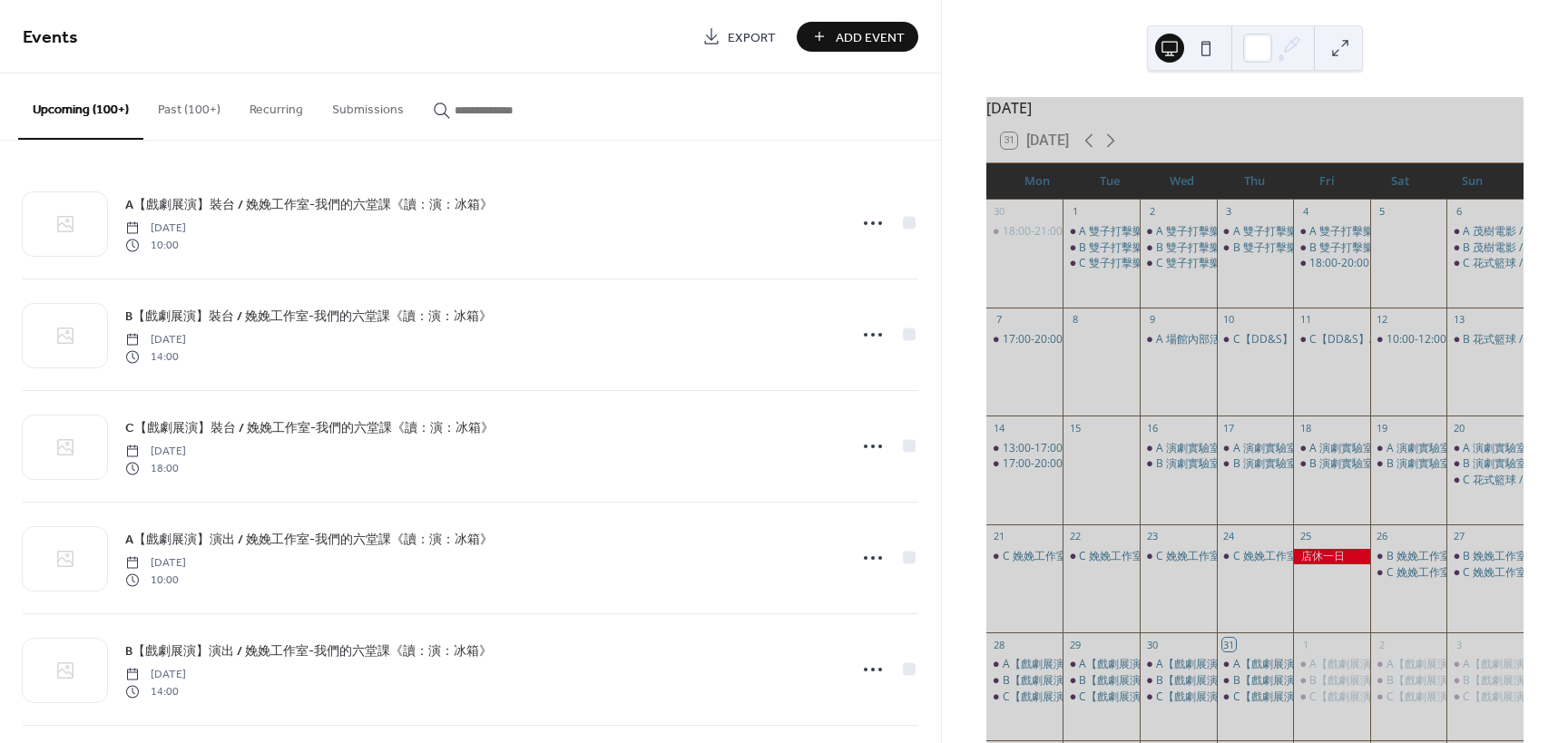 scroll, scrollTop: 0, scrollLeft: 0, axis: both 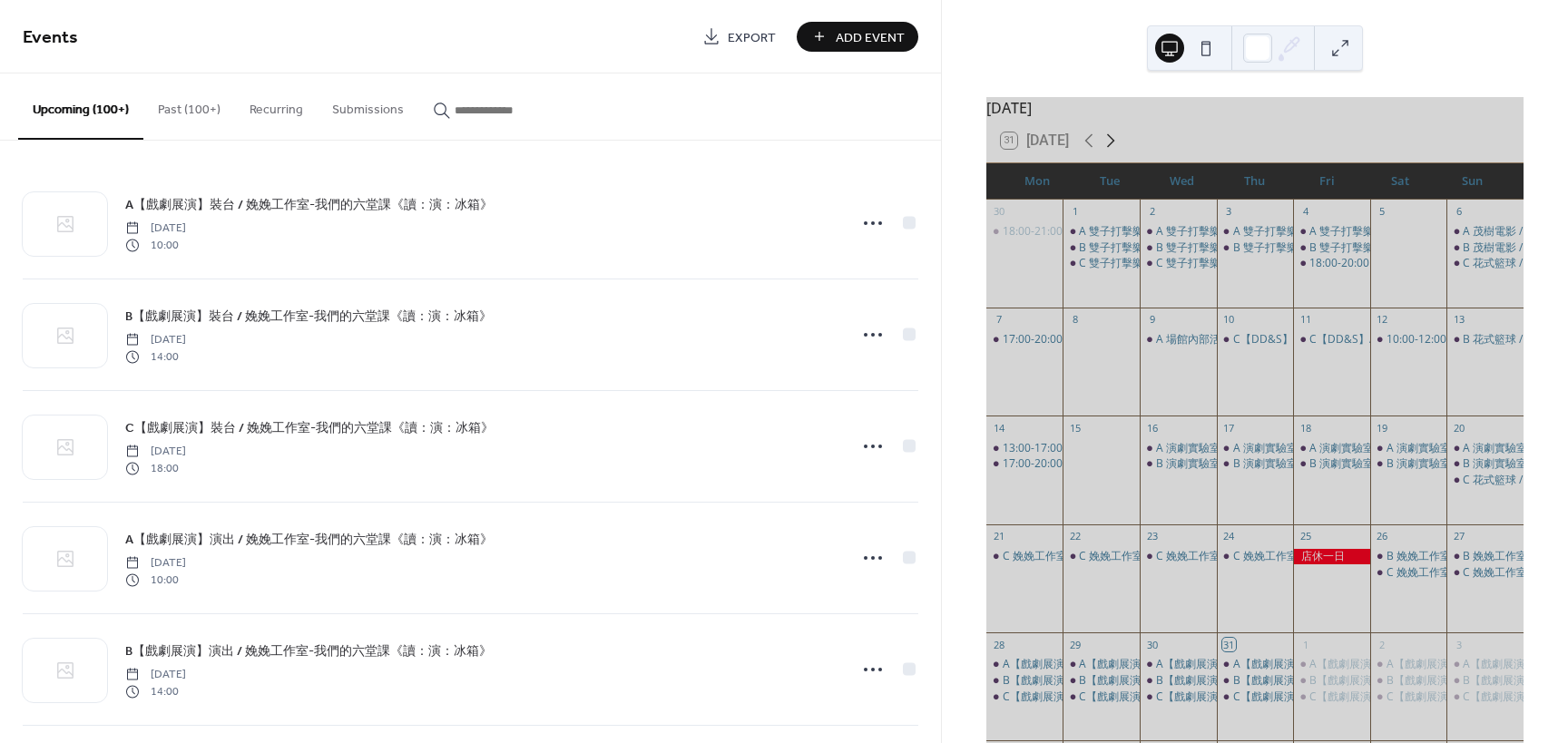 click 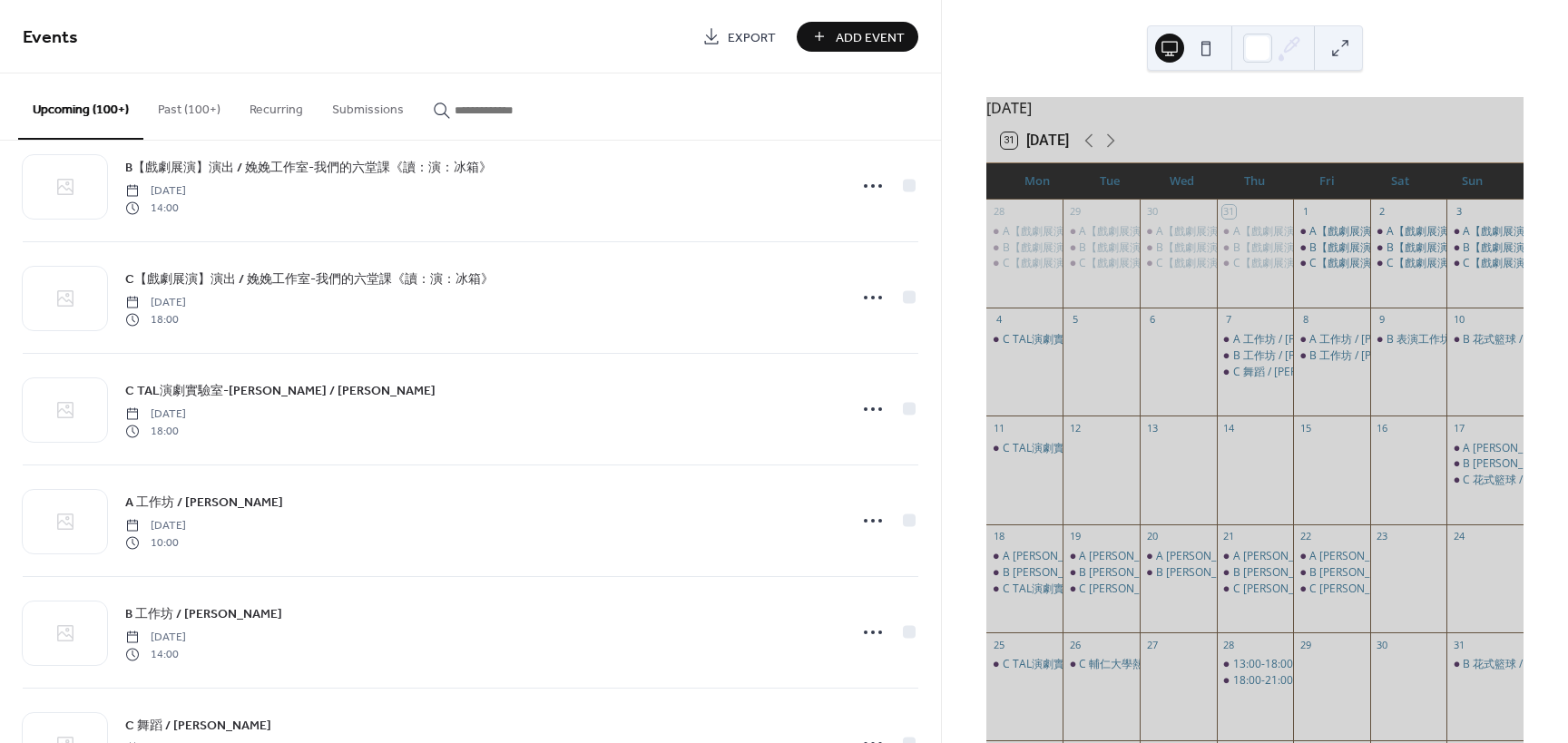 scroll, scrollTop: 1179, scrollLeft: 0, axis: vertical 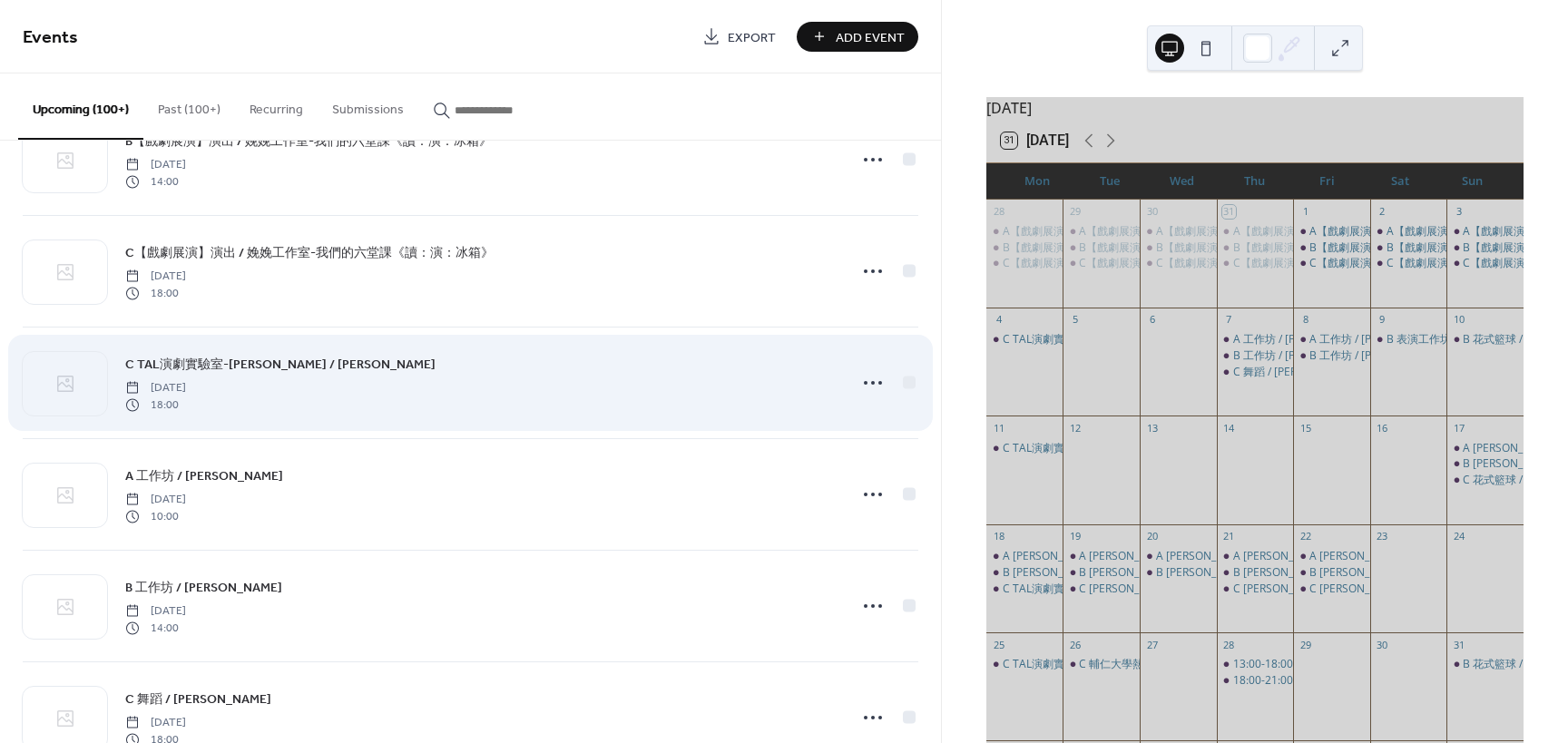 click on "C TAL演劇實驗室-[PERSON_NAME] / [PERSON_NAME]" at bounding box center [280, 365] 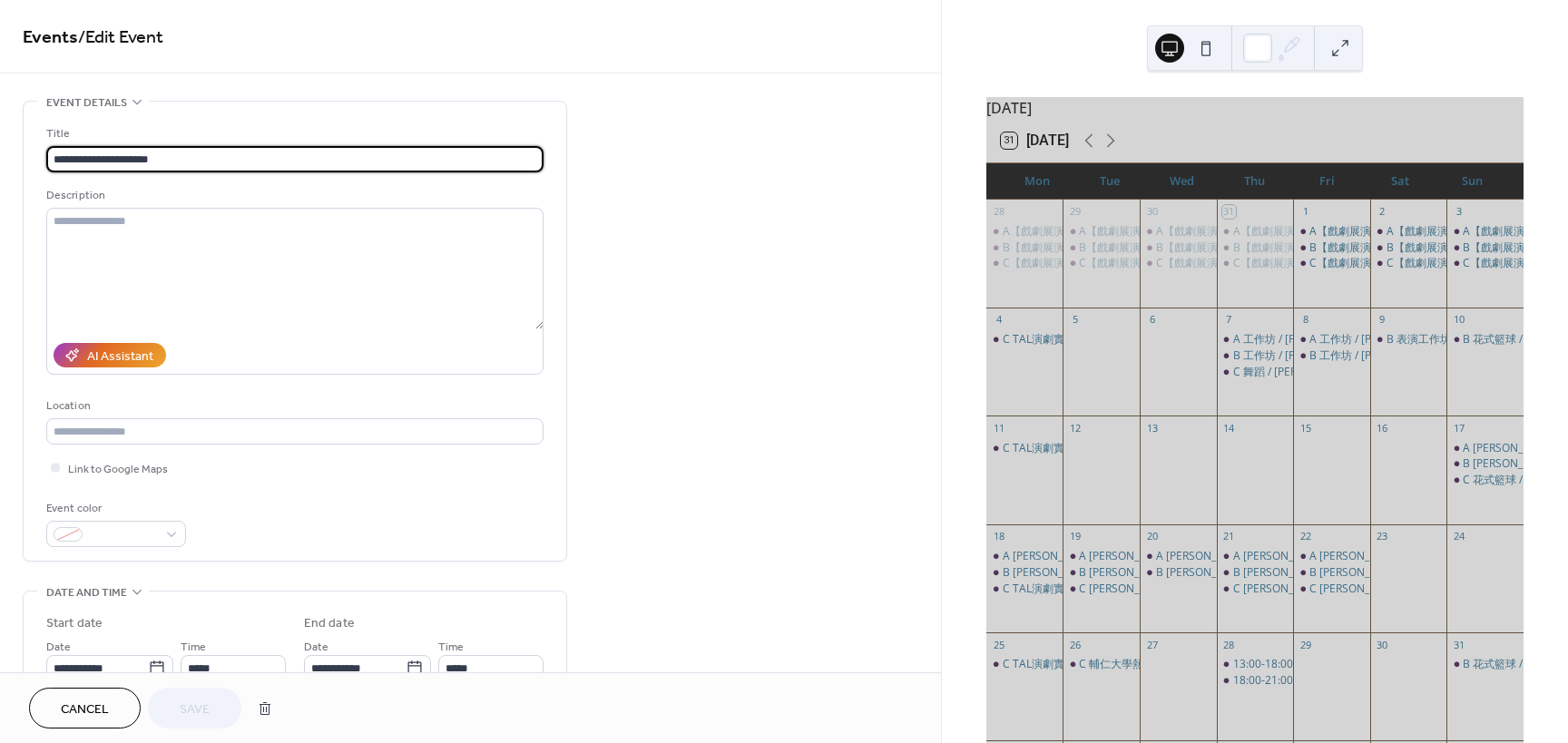 scroll, scrollTop: 1, scrollLeft: 0, axis: vertical 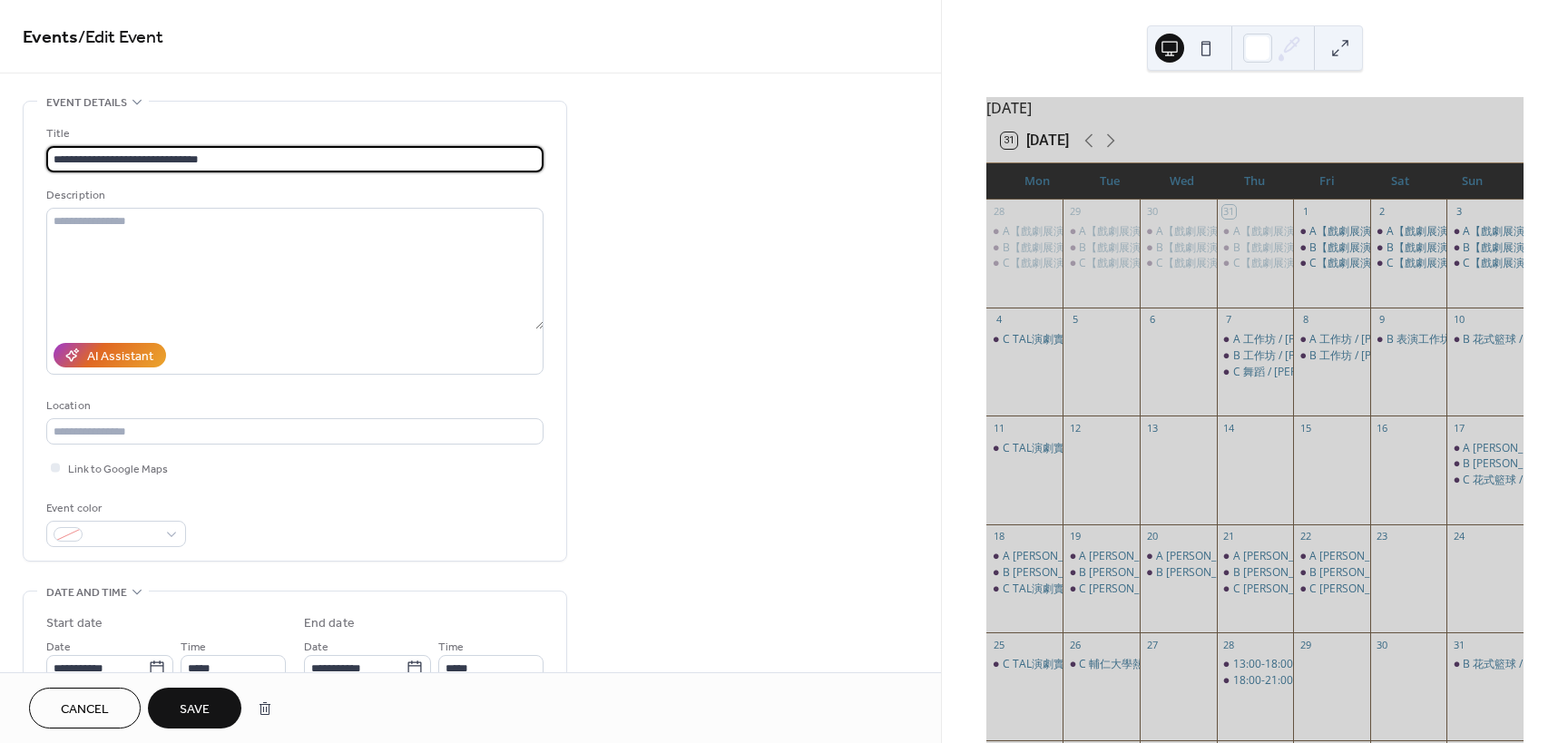type on "**********" 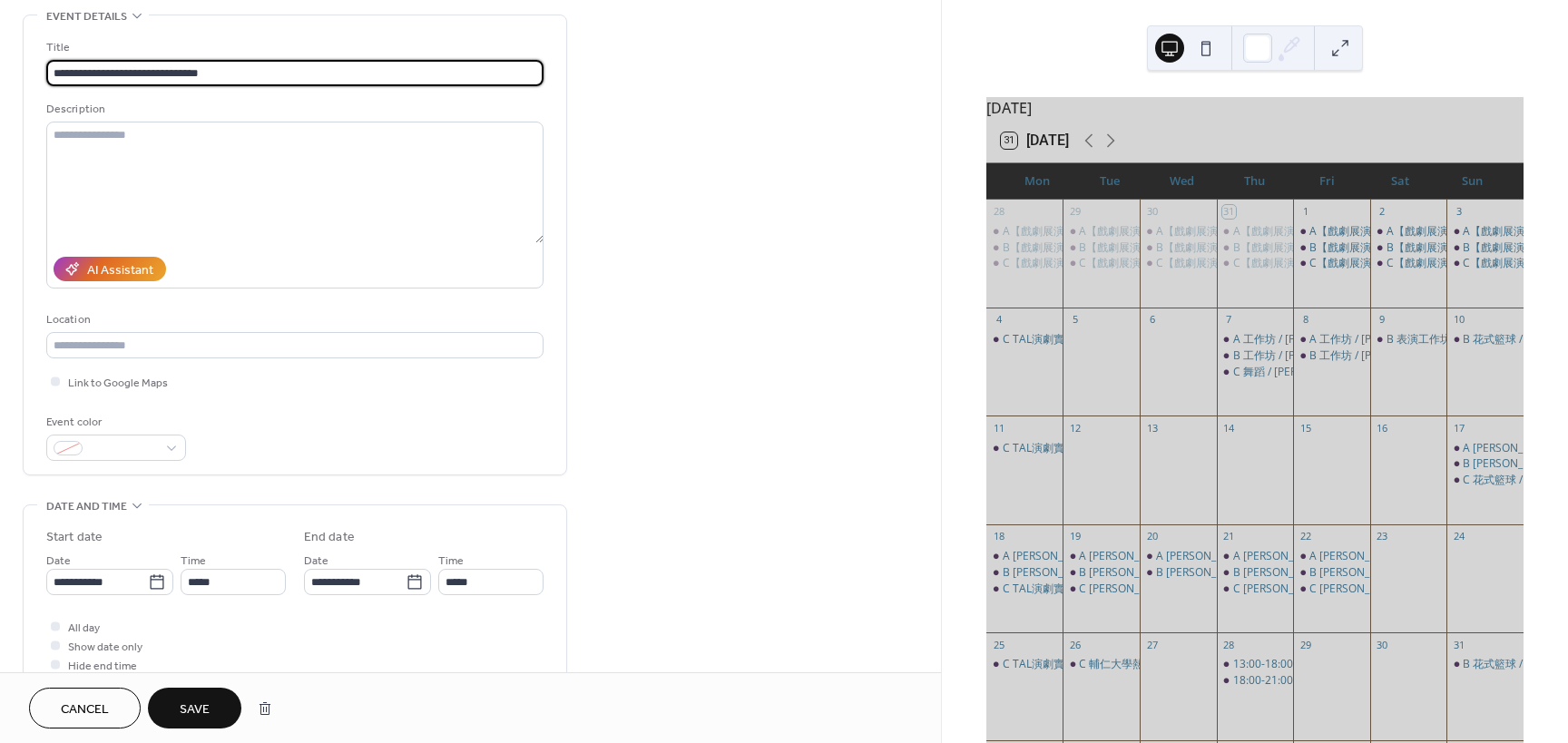 scroll, scrollTop: 91, scrollLeft: 0, axis: vertical 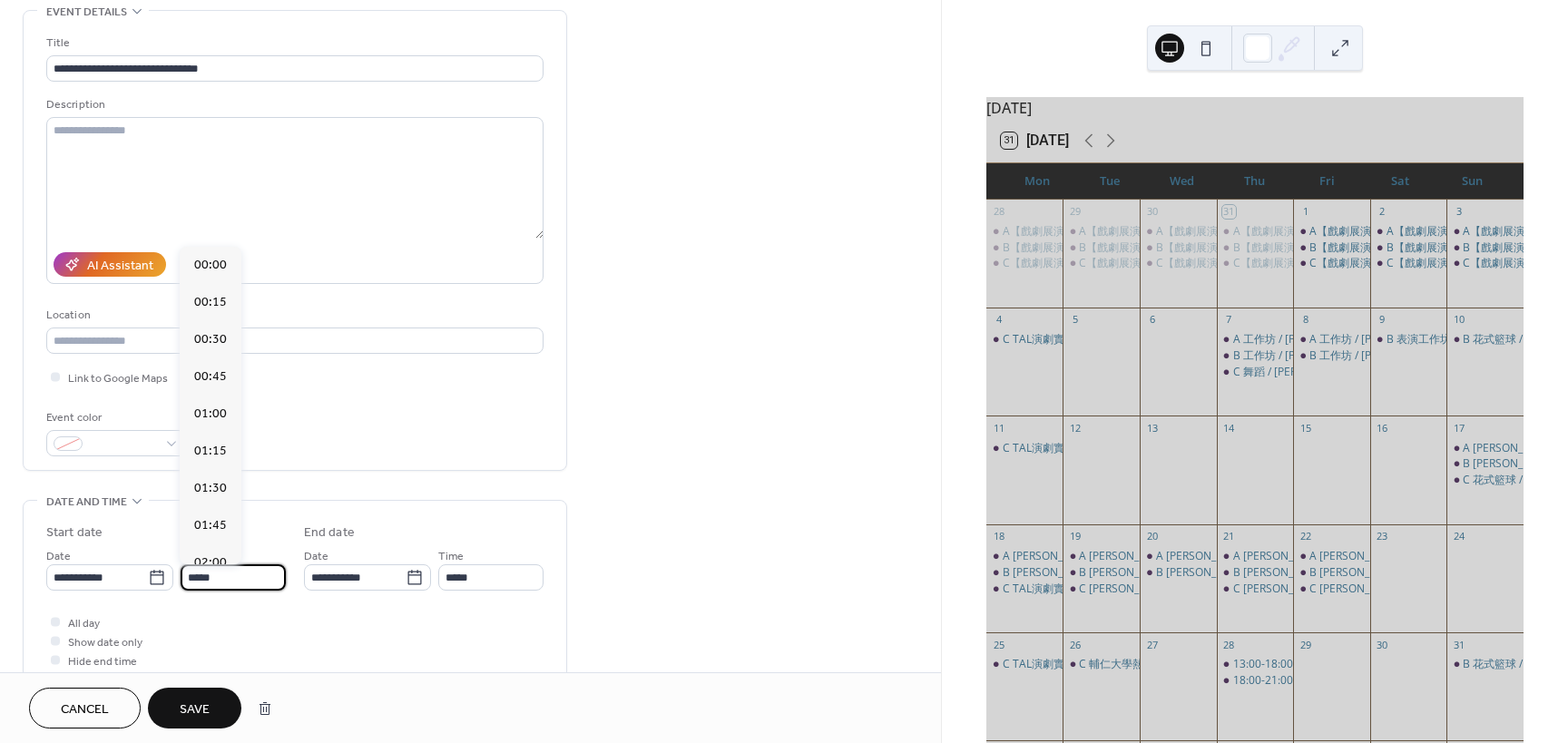 click on "*****" at bounding box center [233, 577] 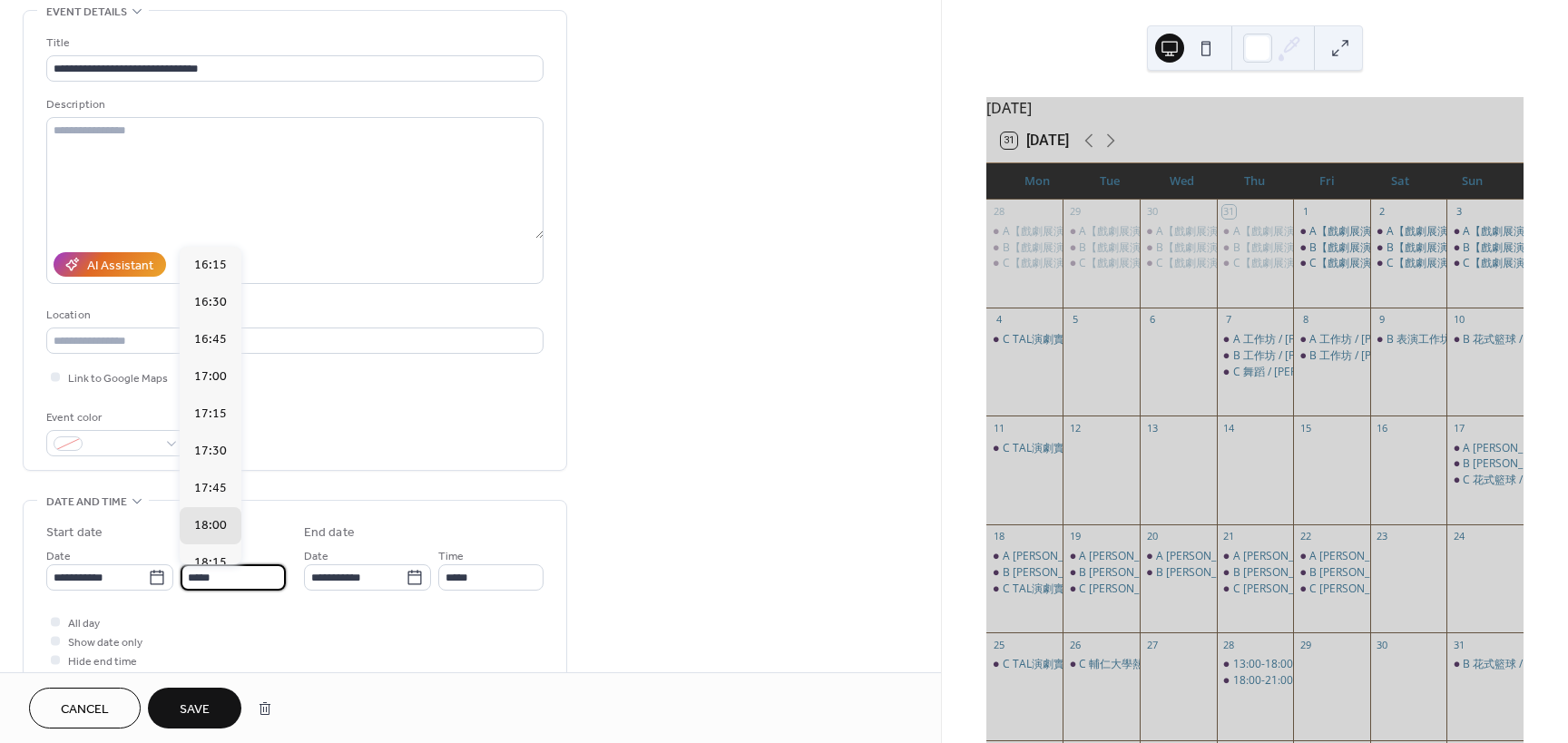 scroll, scrollTop: 2406, scrollLeft: 0, axis: vertical 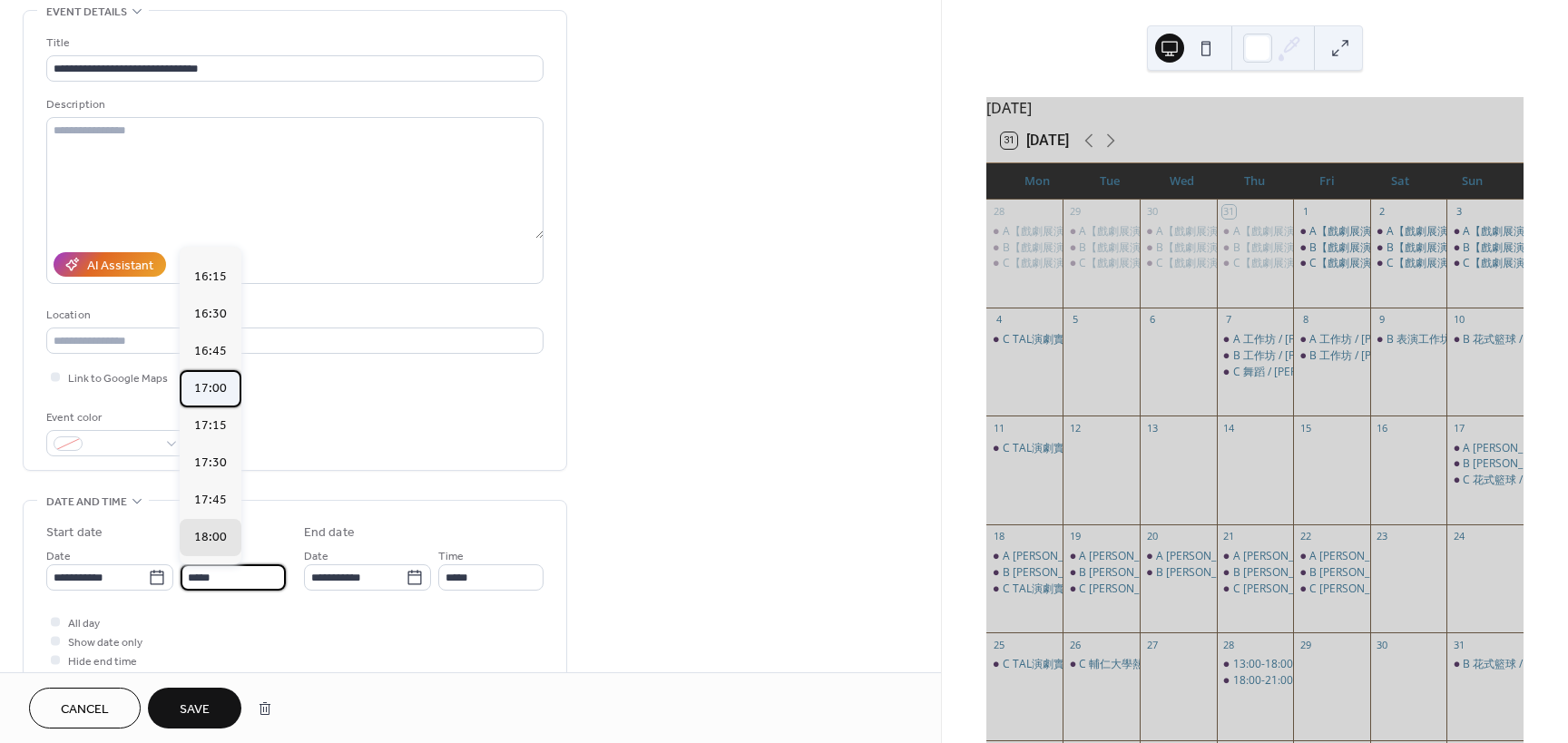 click on "17:00" at bounding box center [211, 388] 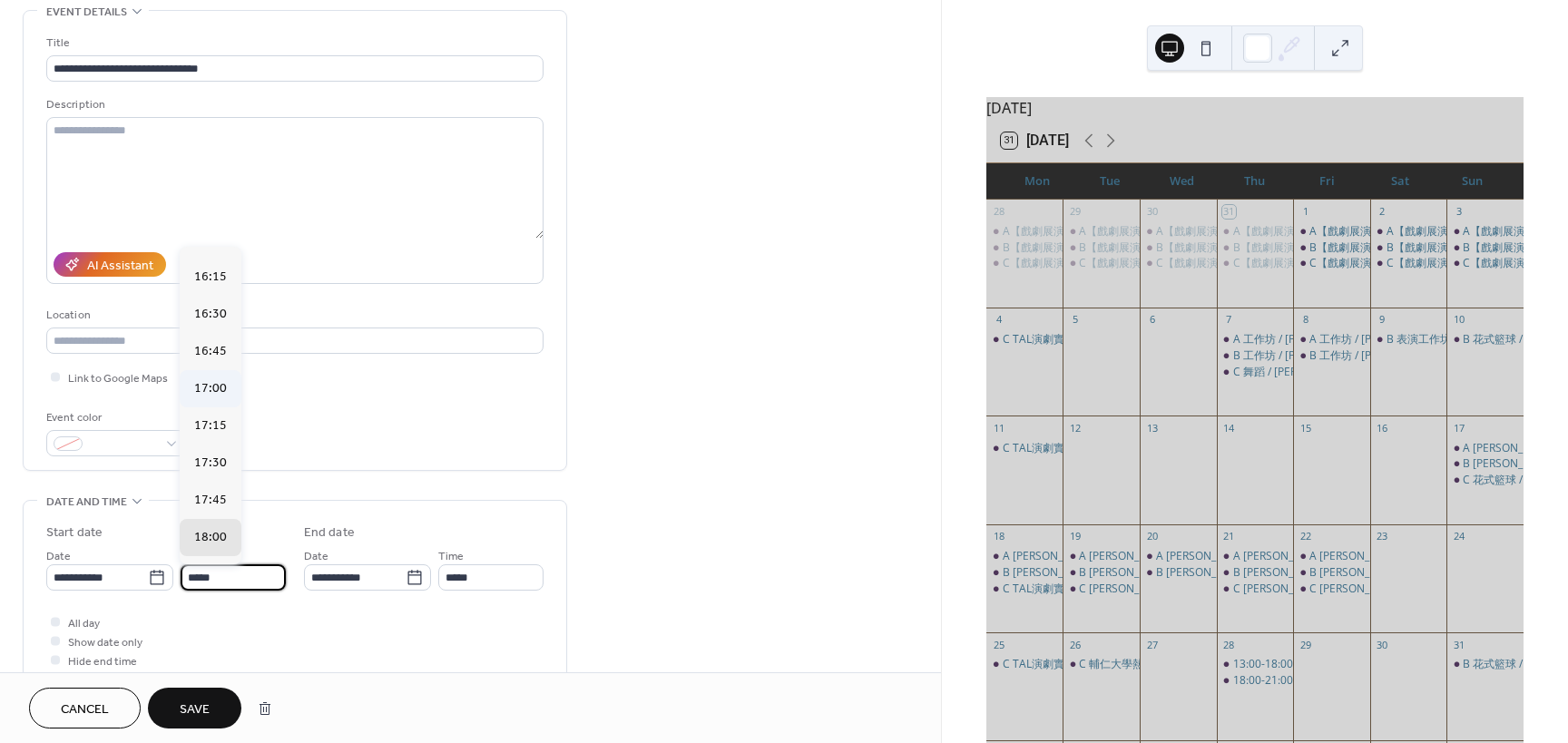 type on "*****" 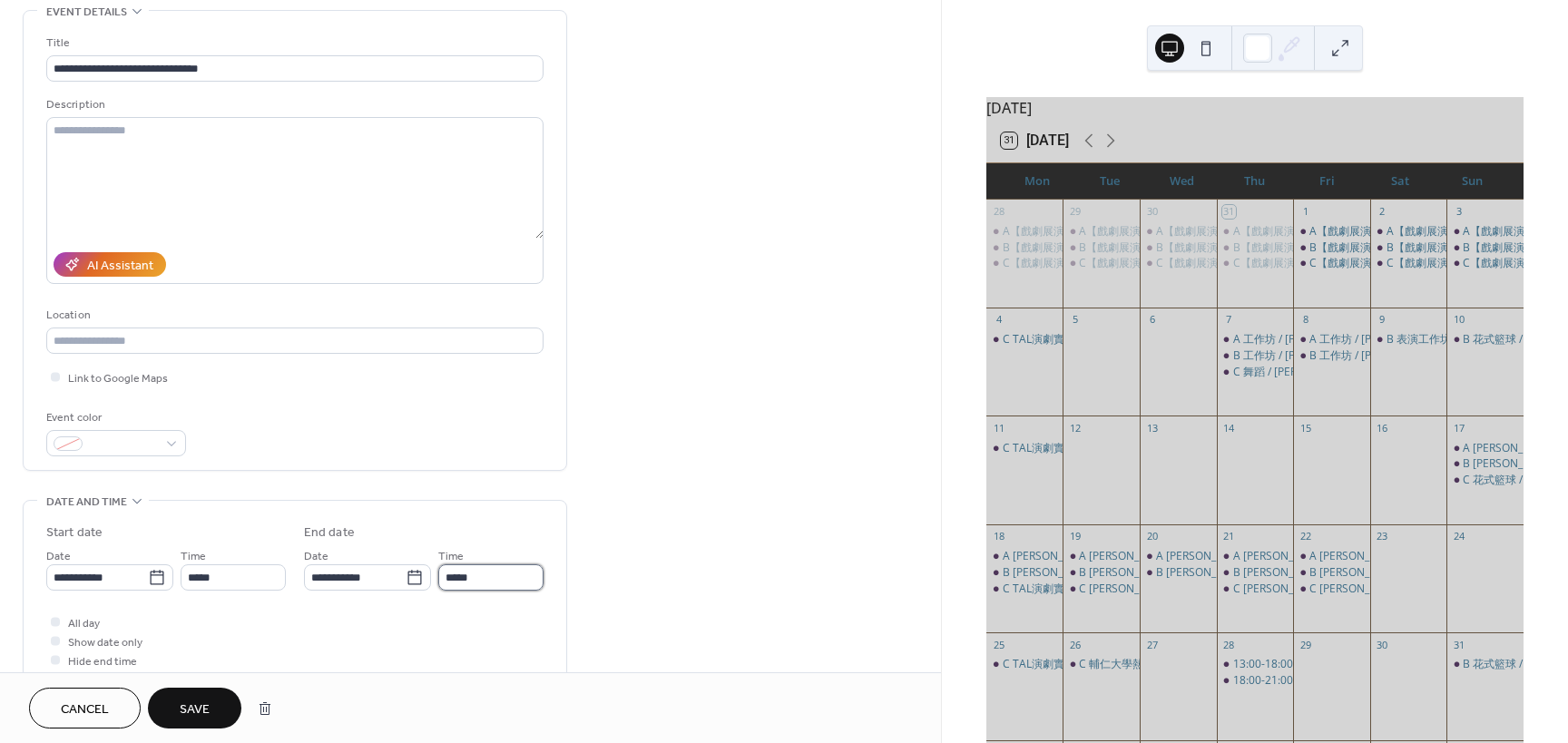 click on "*****" at bounding box center [491, 577] 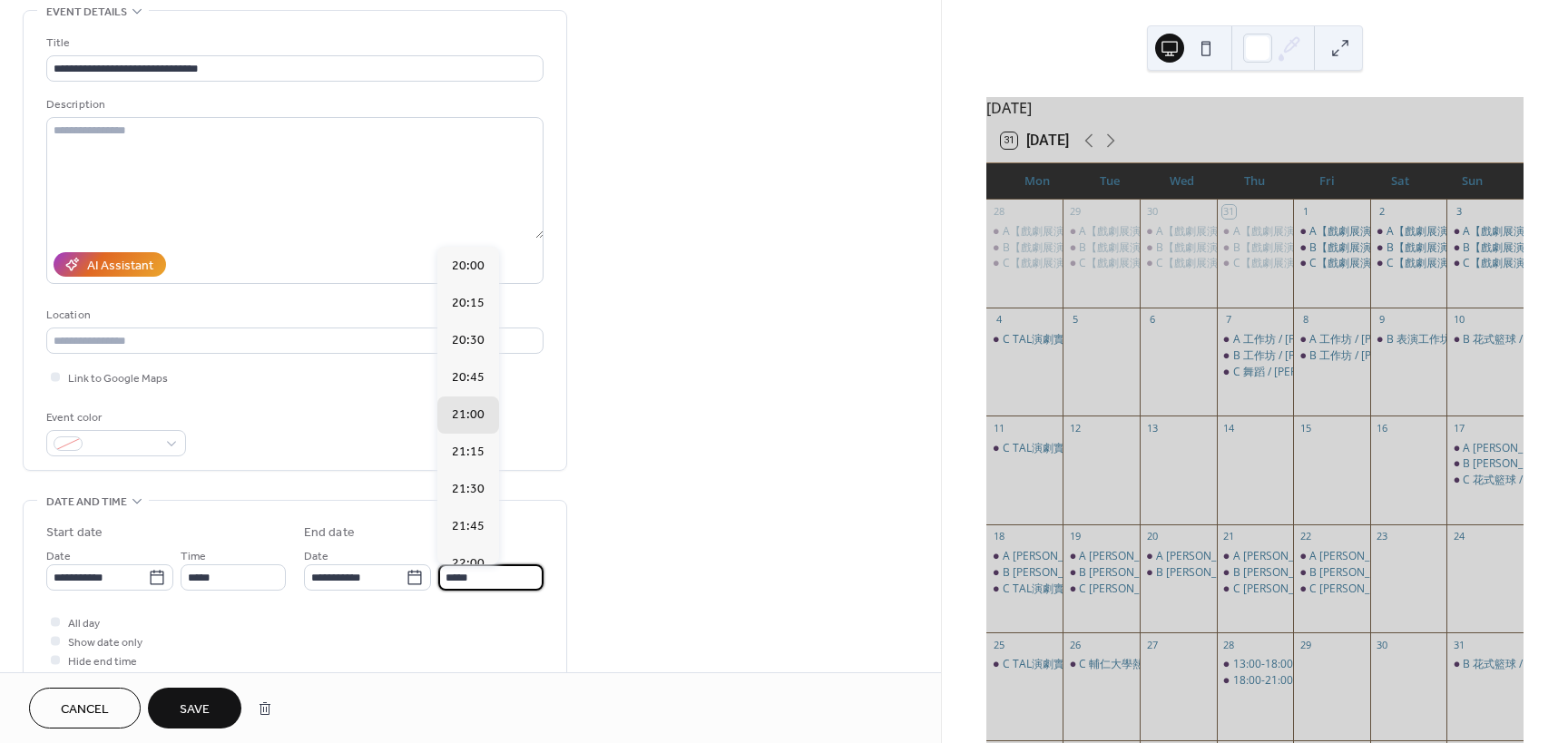scroll, scrollTop: 376, scrollLeft: 0, axis: vertical 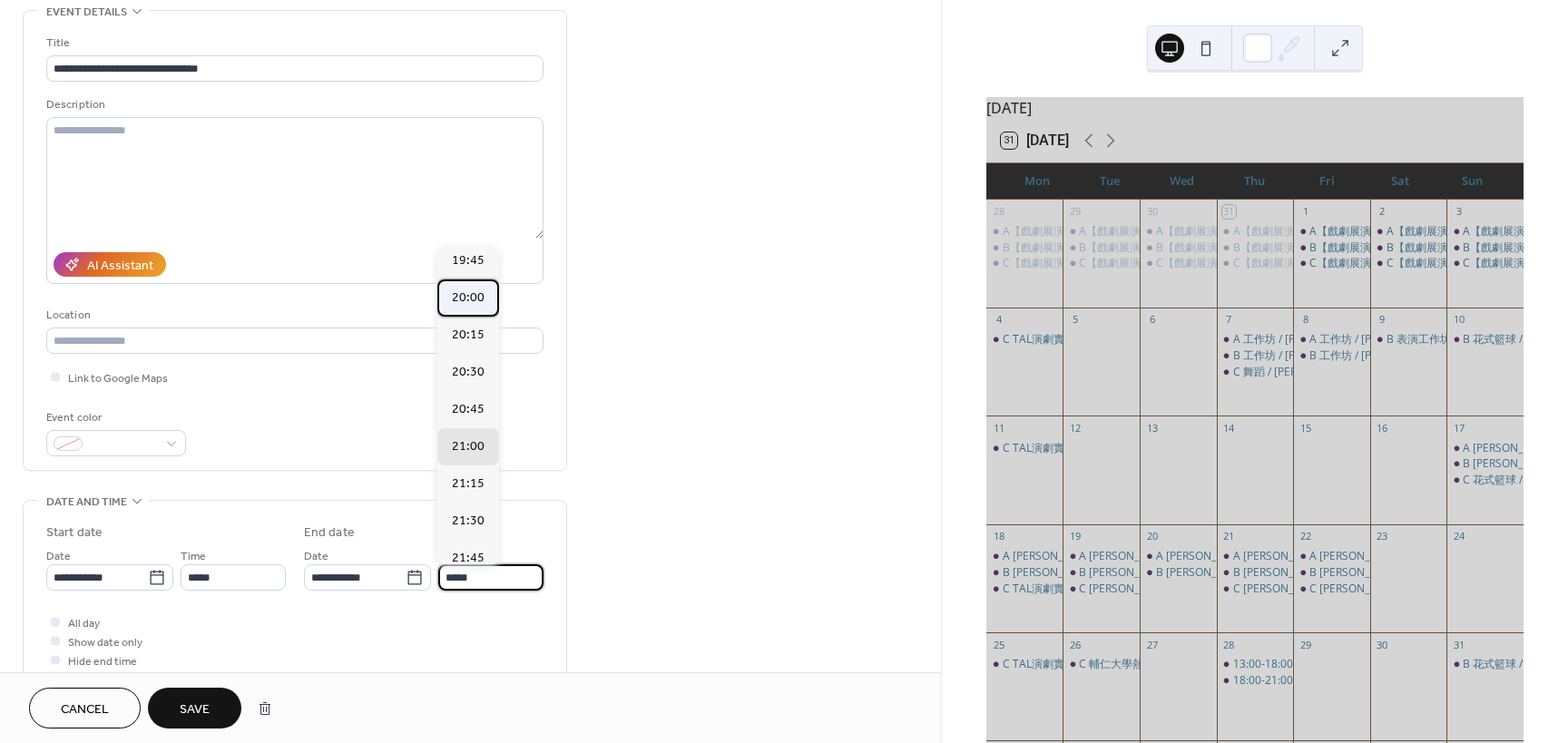 click on "20:00" at bounding box center [468, 298] 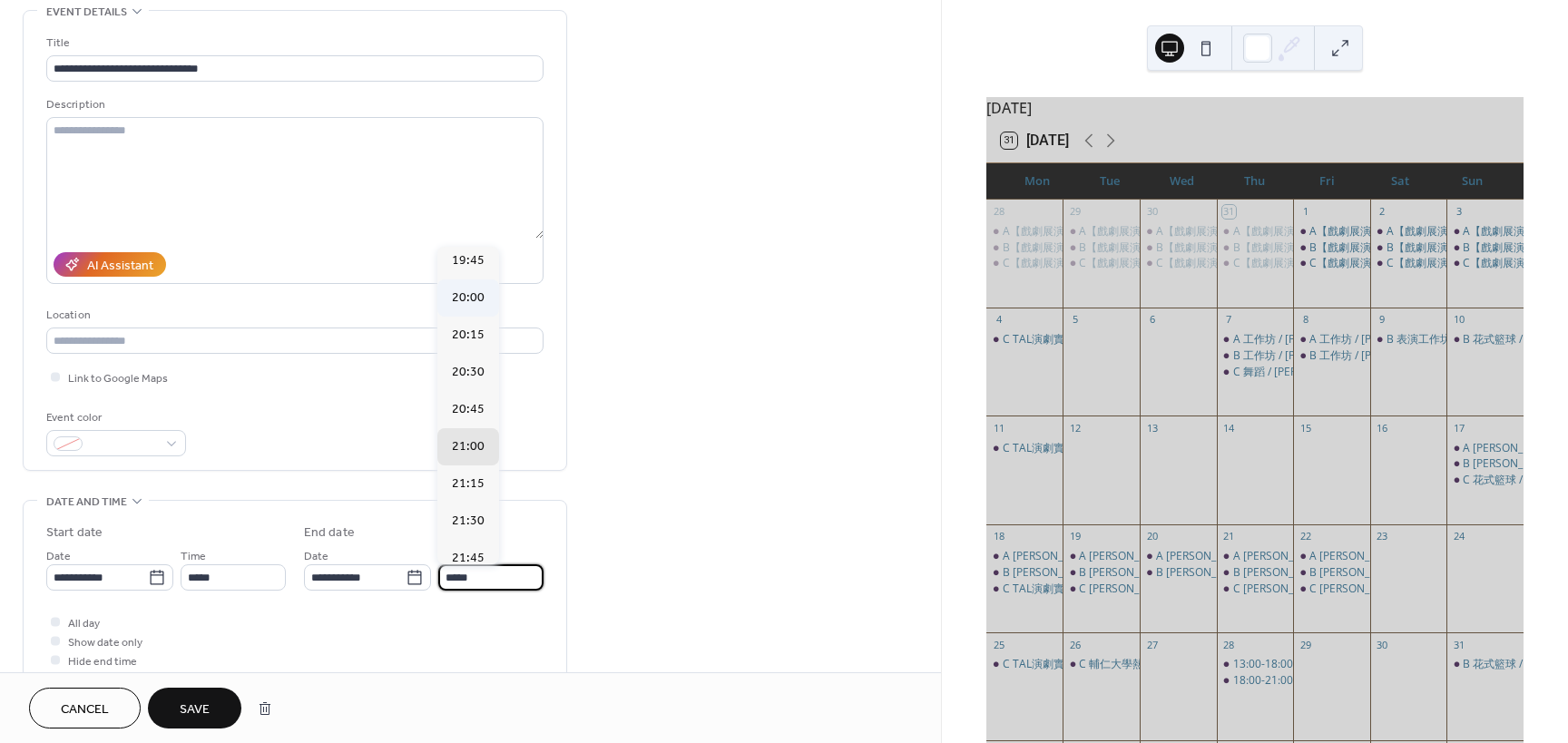 type on "*****" 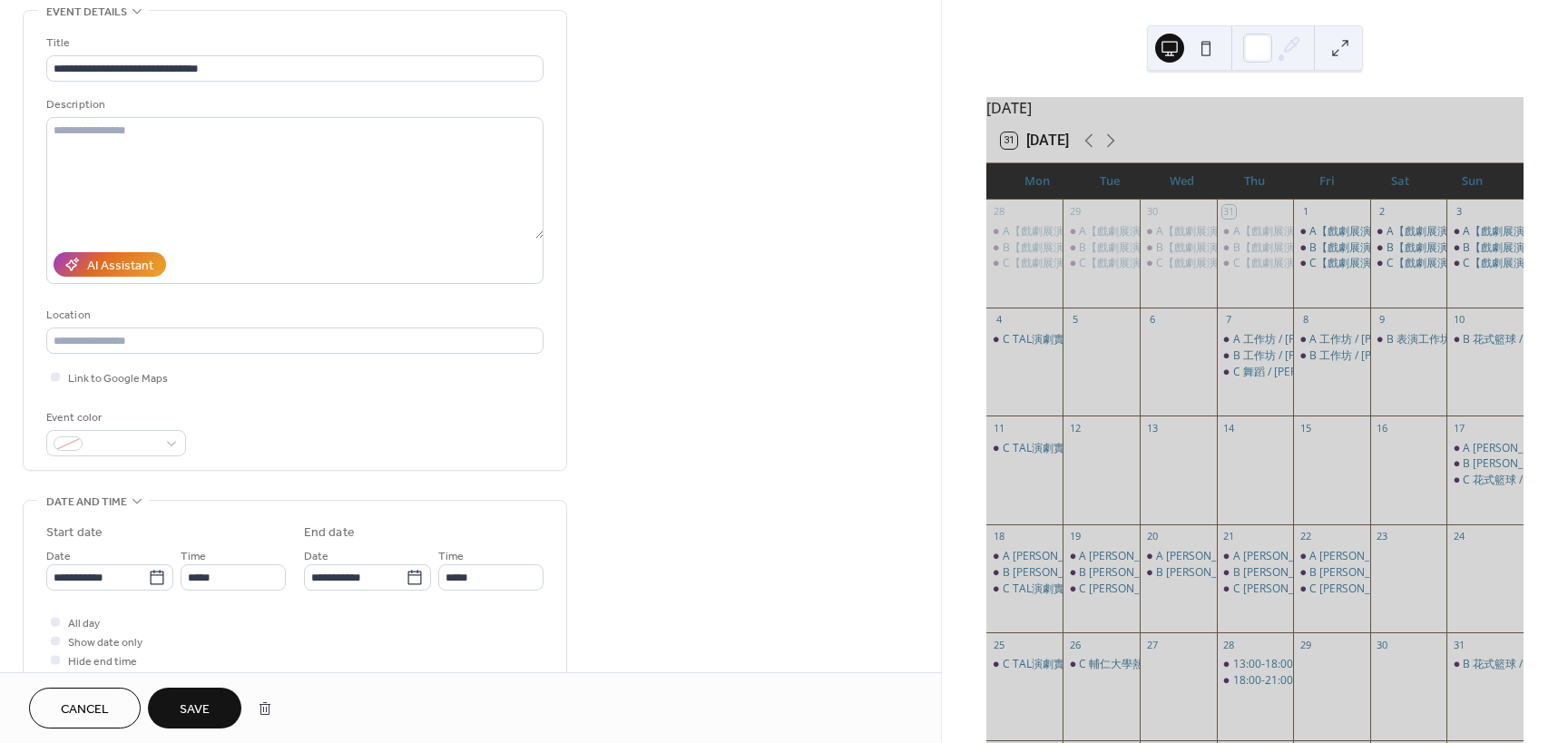 click on "Save" at bounding box center (194, 709) 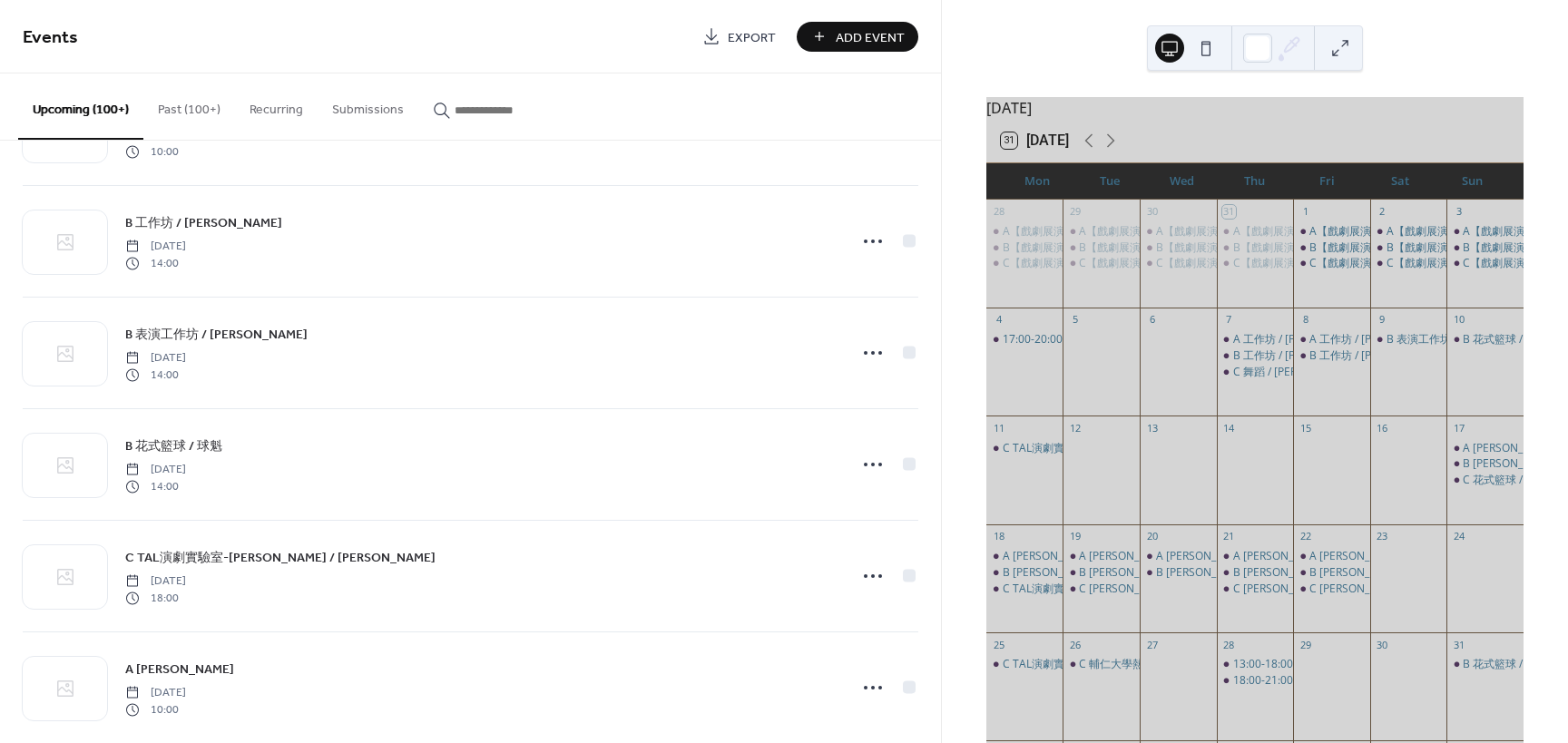 scroll, scrollTop: 1905, scrollLeft: 0, axis: vertical 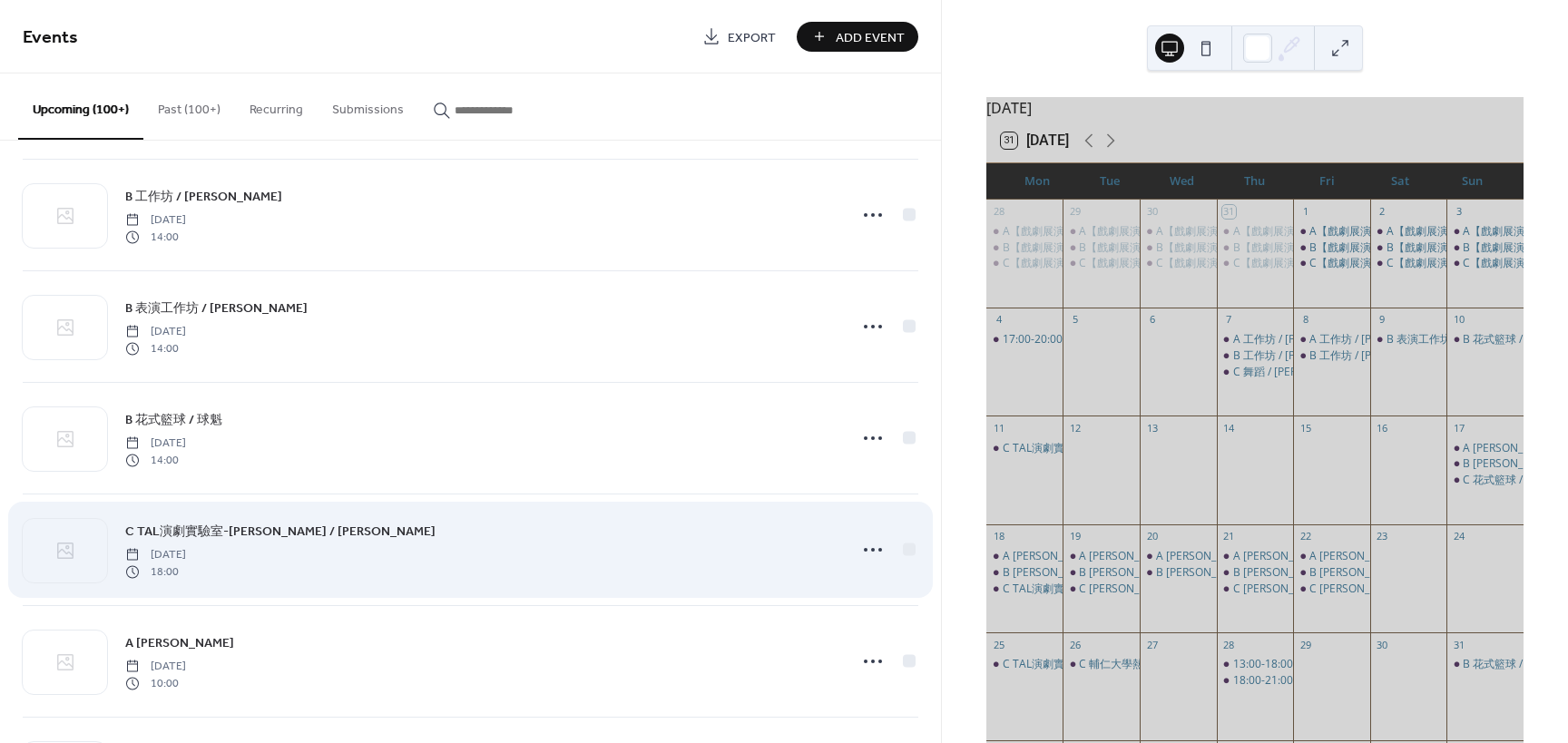 click on "C TAL演劇實驗室-[PERSON_NAME] / [PERSON_NAME]" at bounding box center [280, 532] 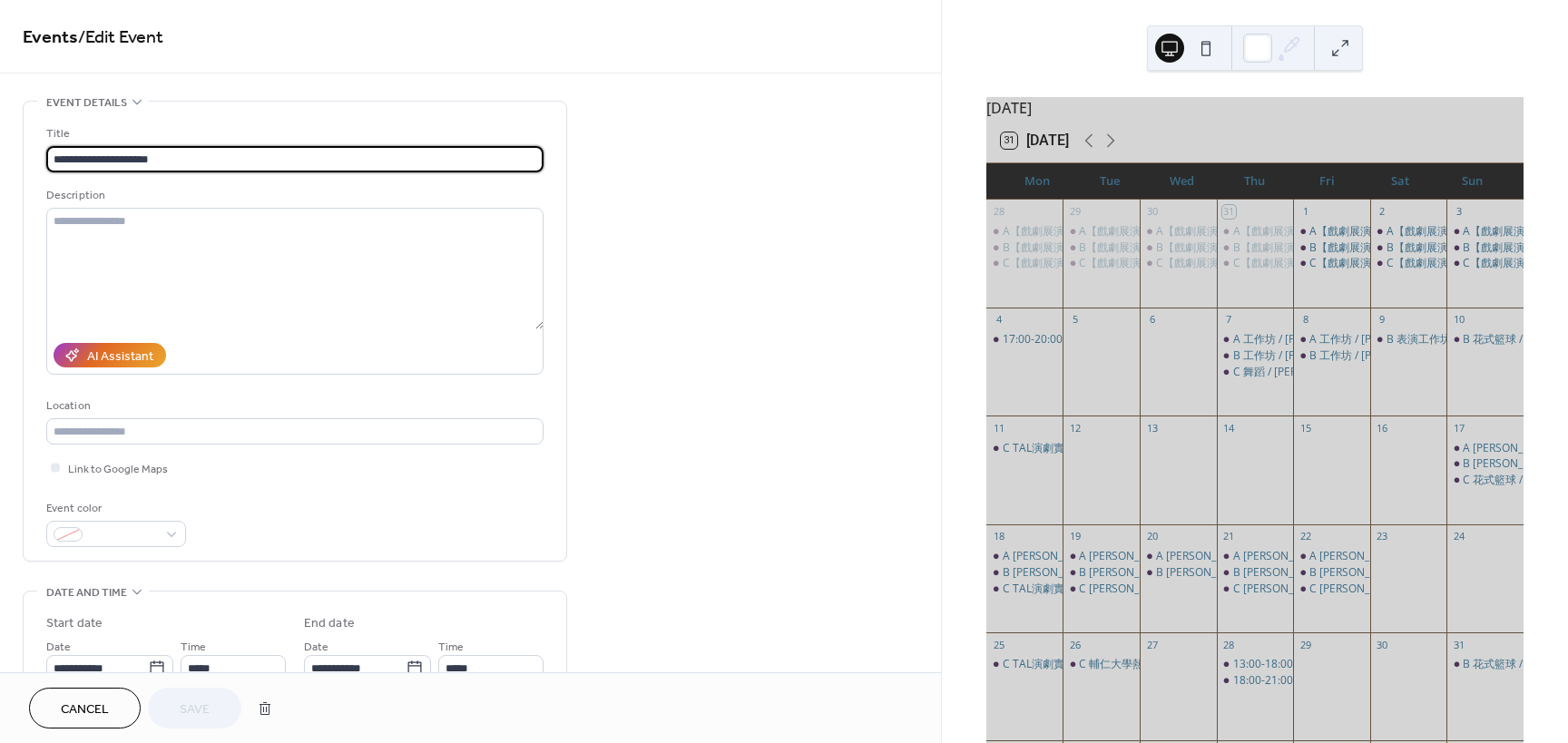 scroll, scrollTop: 1, scrollLeft: 0, axis: vertical 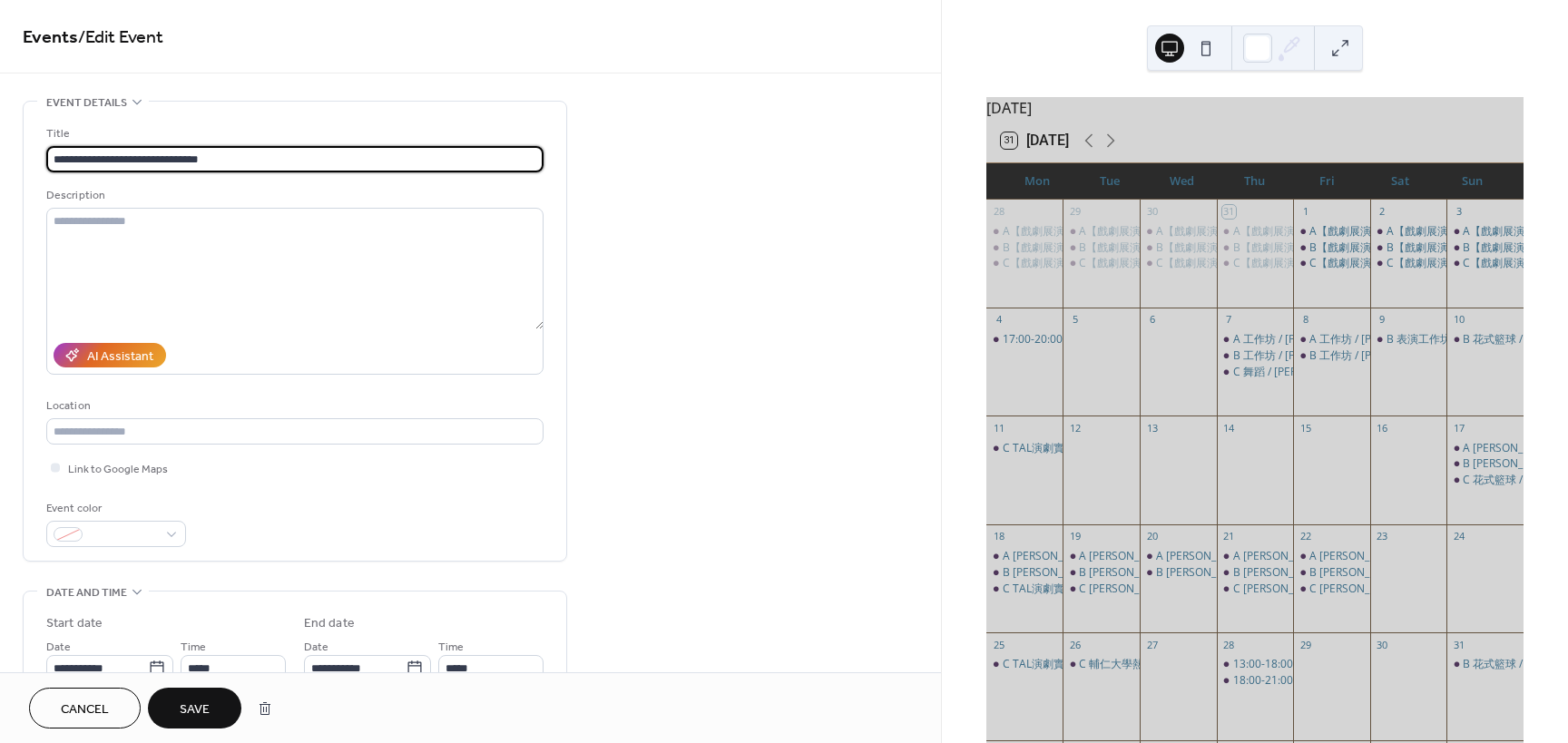 click on "**********" at bounding box center (295, 159) 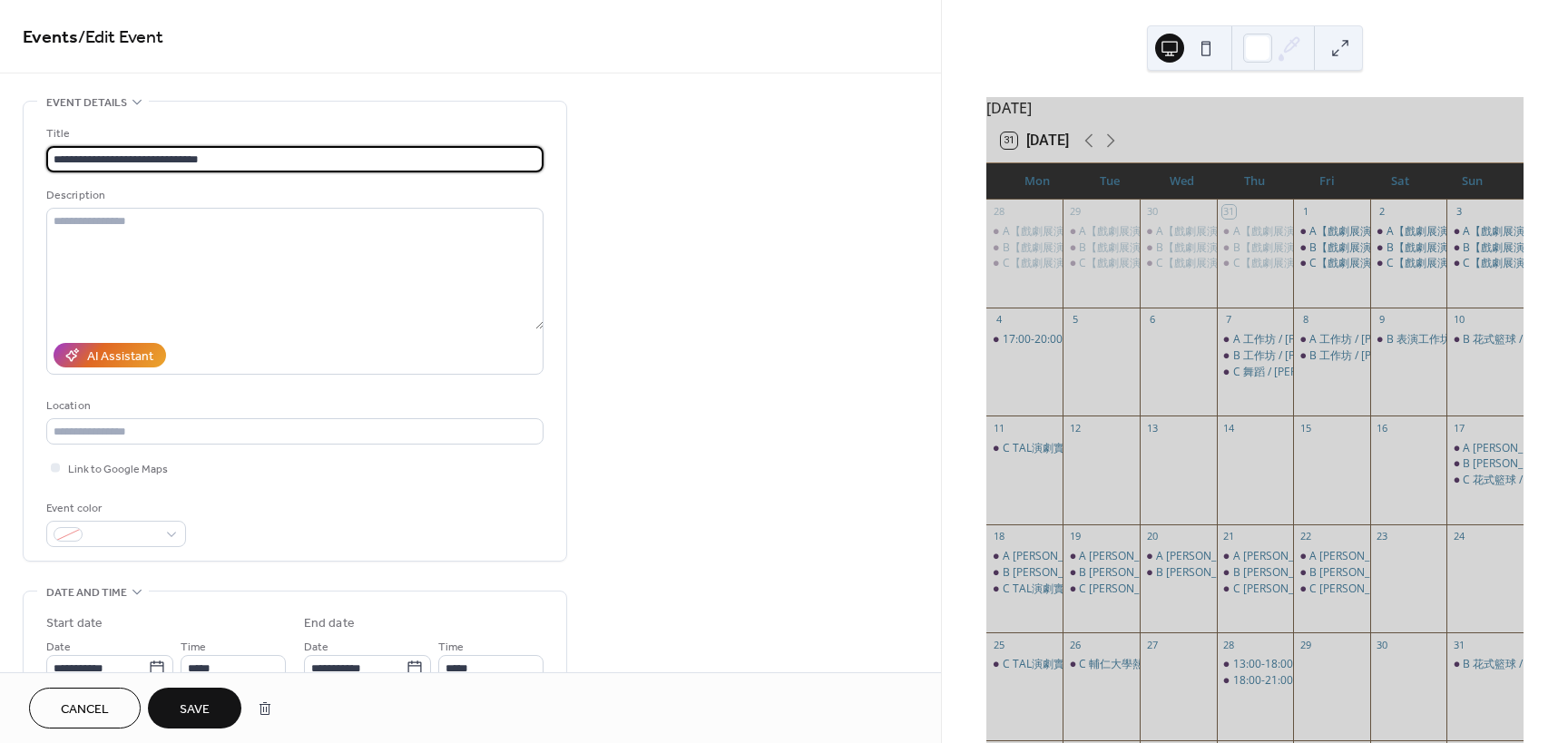 type on "**********" 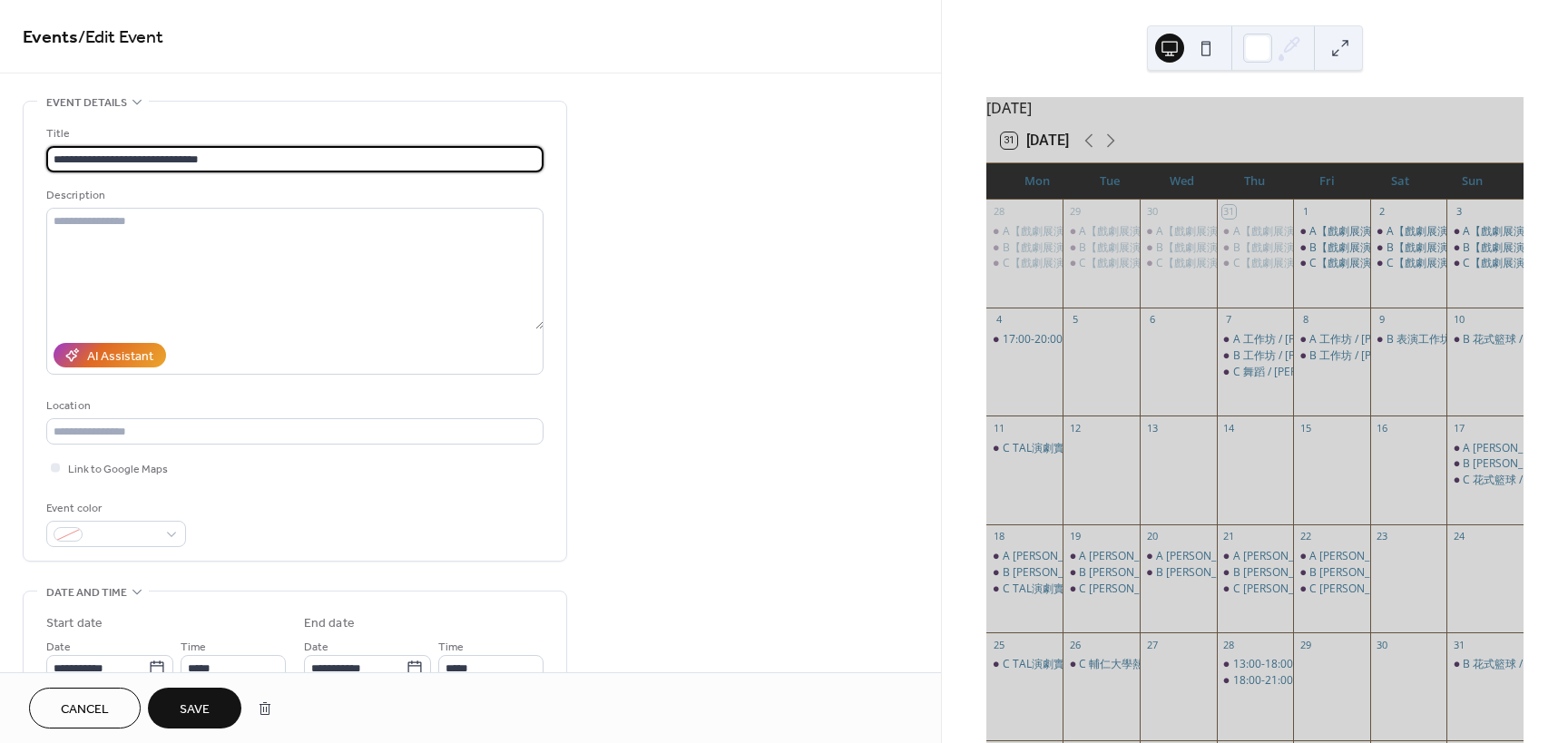 scroll, scrollTop: 0, scrollLeft: 0, axis: both 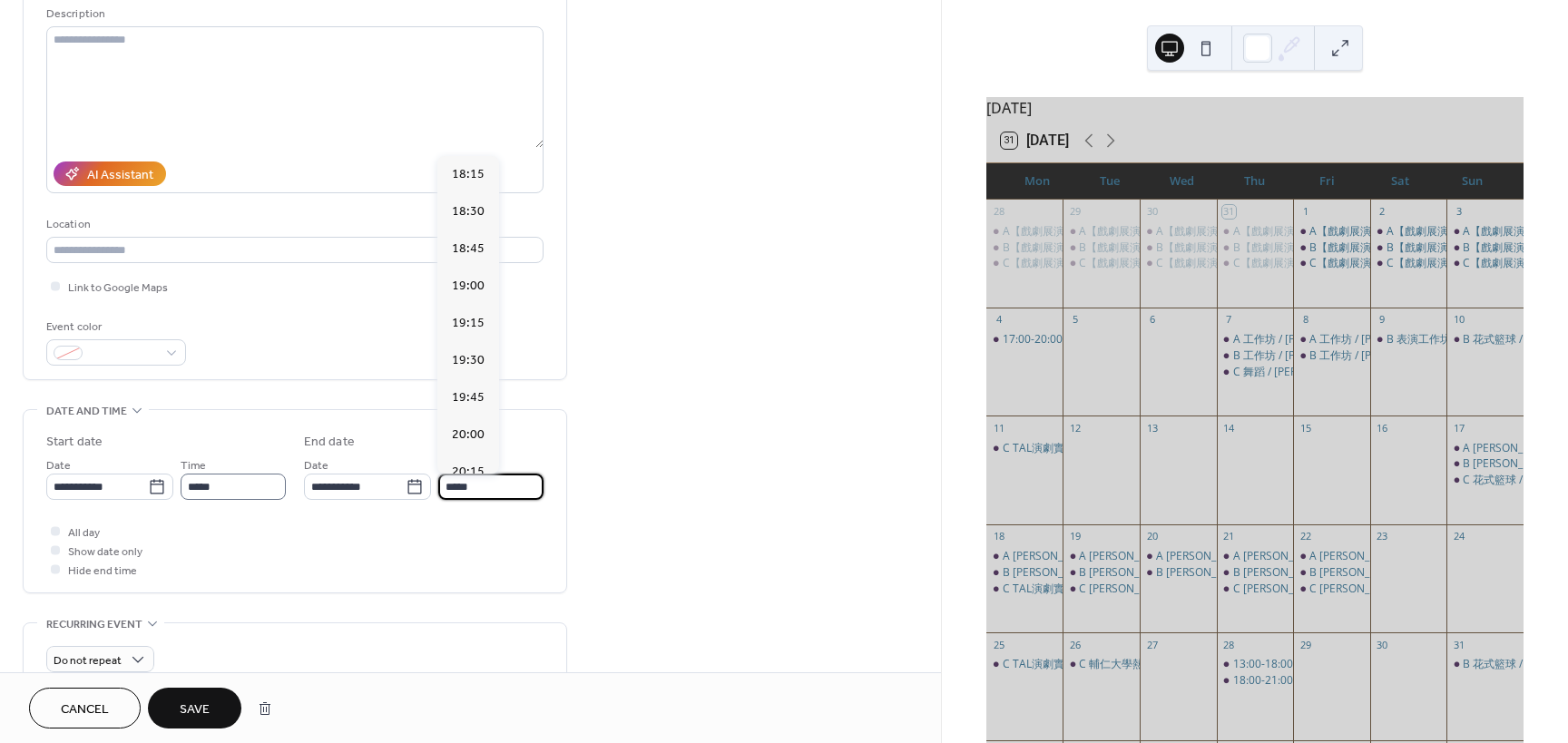 click on "*****" at bounding box center [491, 486] 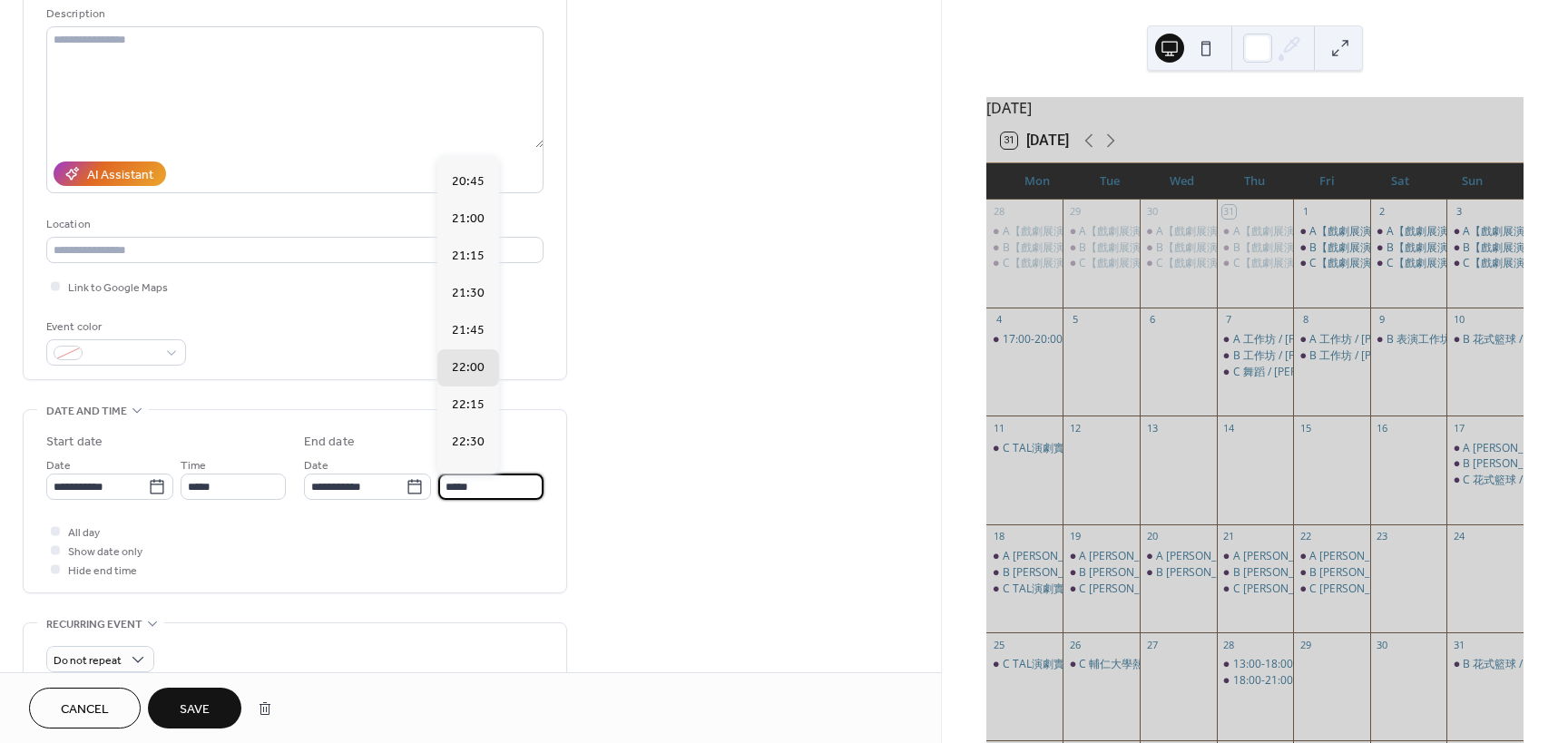 scroll, scrollTop: 357, scrollLeft: 0, axis: vertical 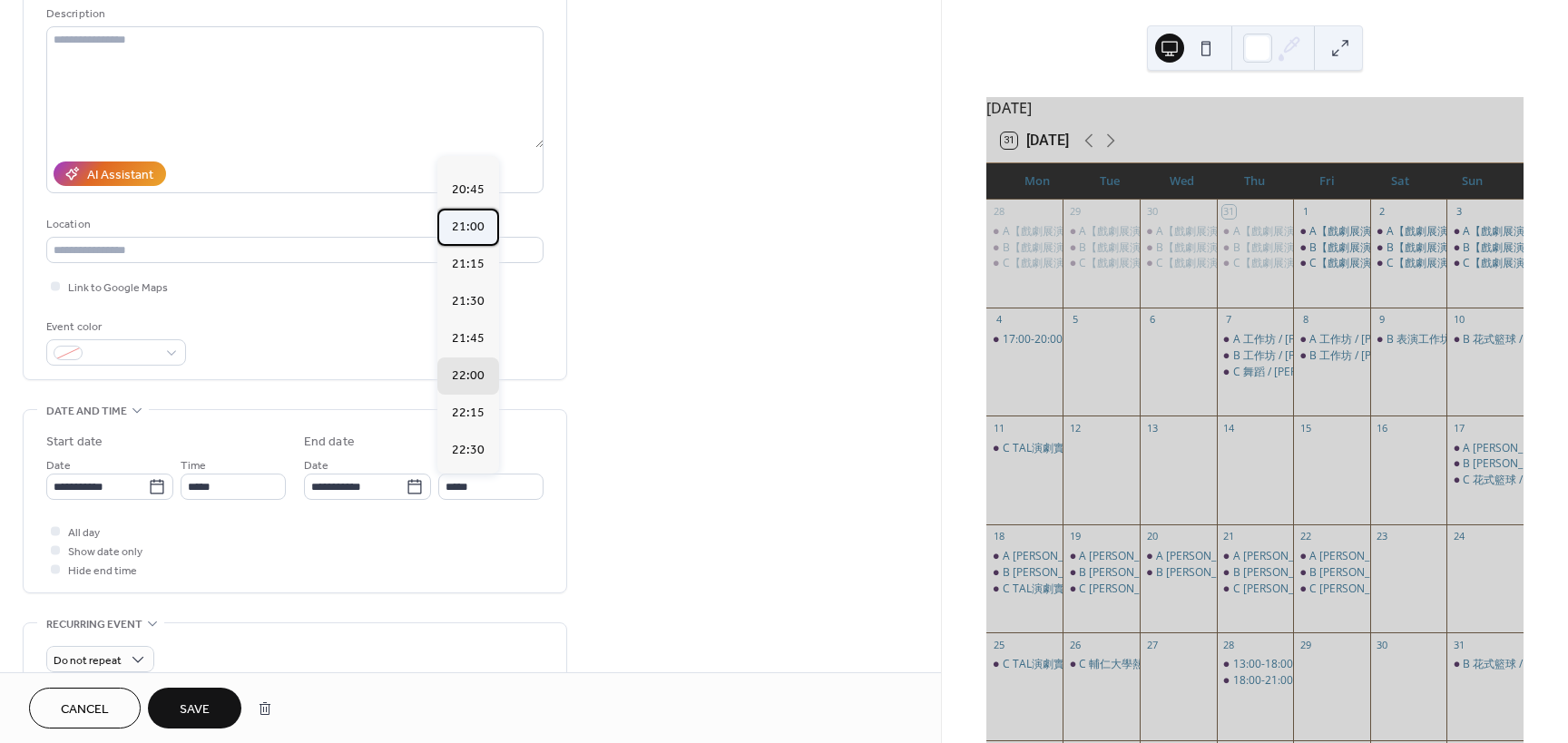 click on "21:00" at bounding box center (468, 227) 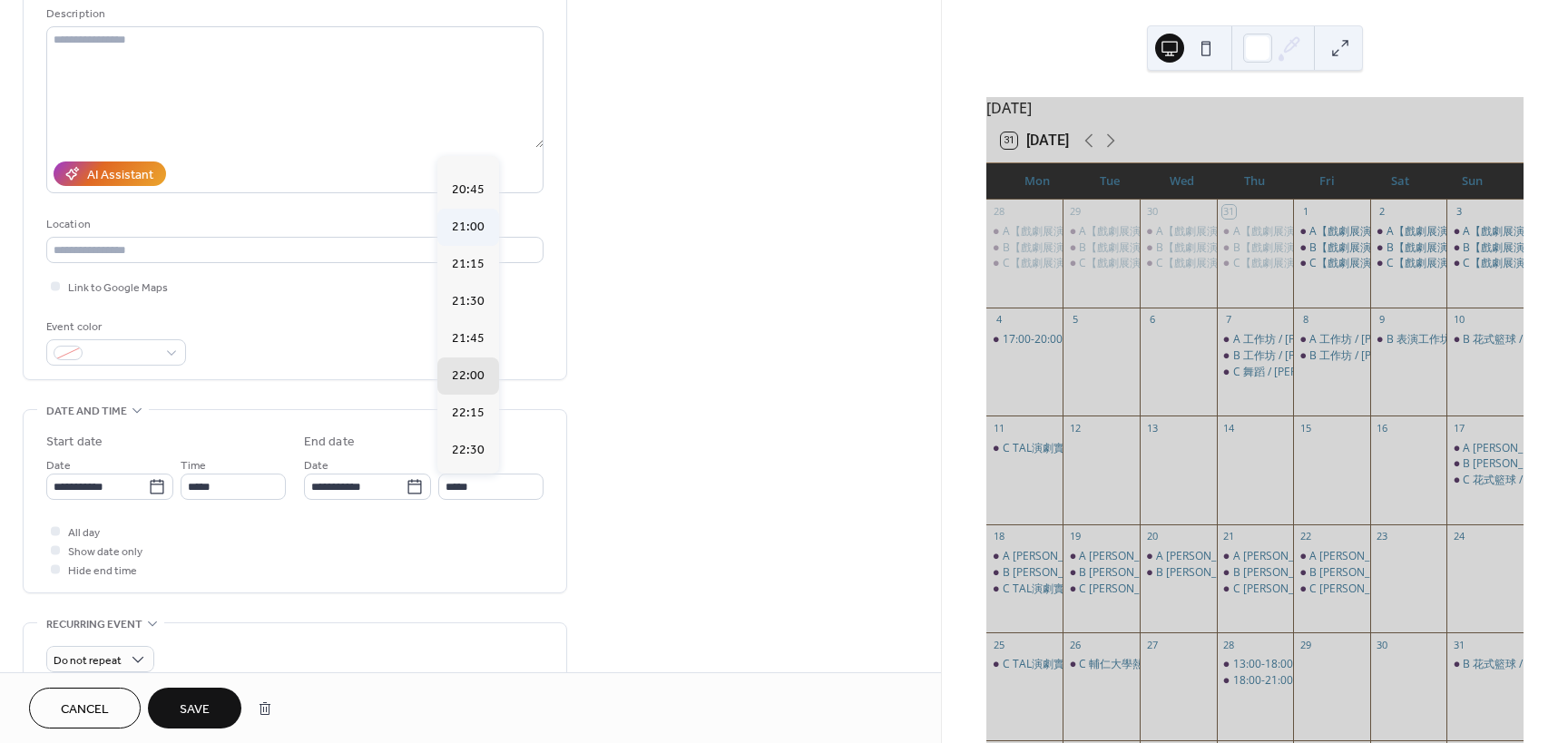 type on "*****" 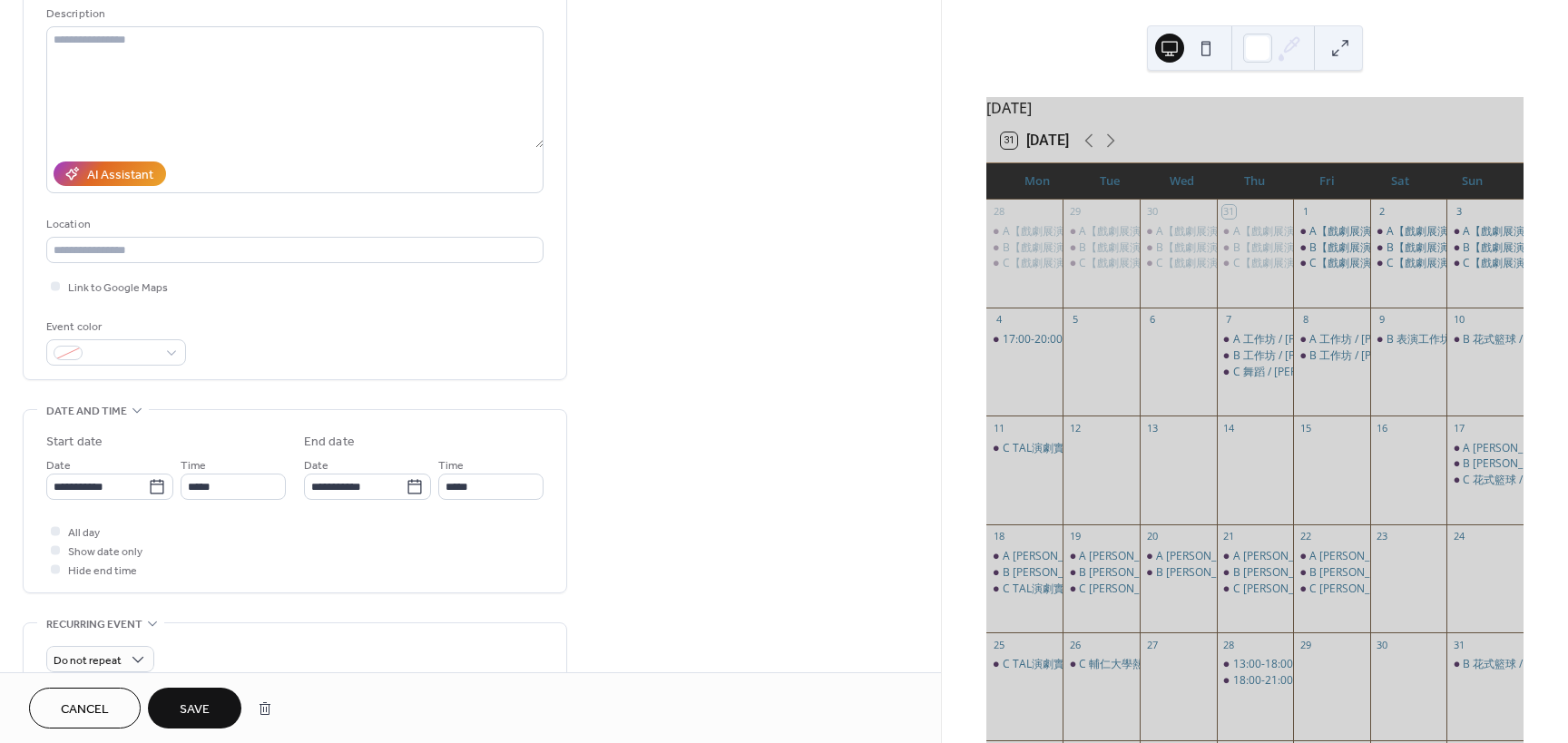 click on "Save" at bounding box center [194, 709] 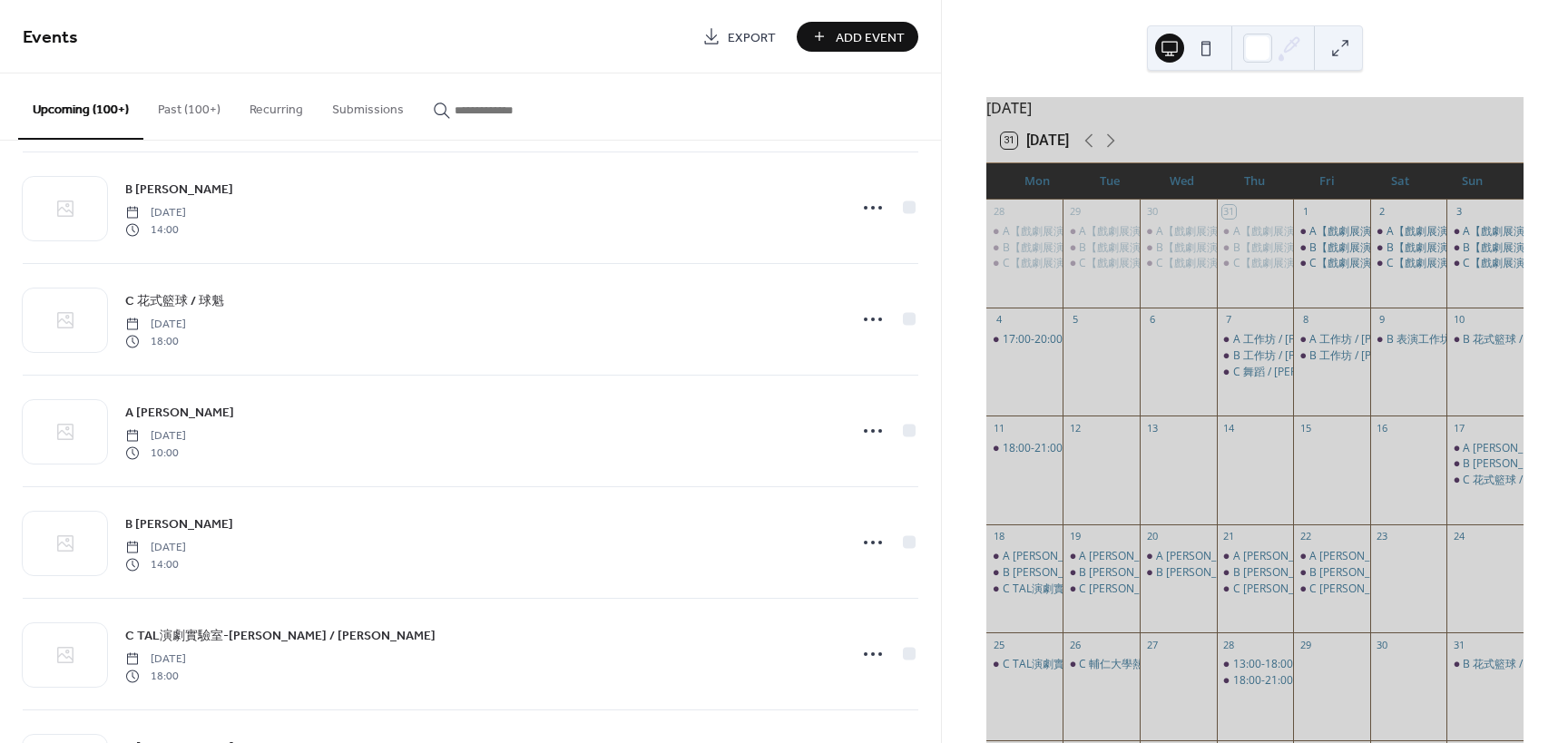scroll, scrollTop: 2540, scrollLeft: 0, axis: vertical 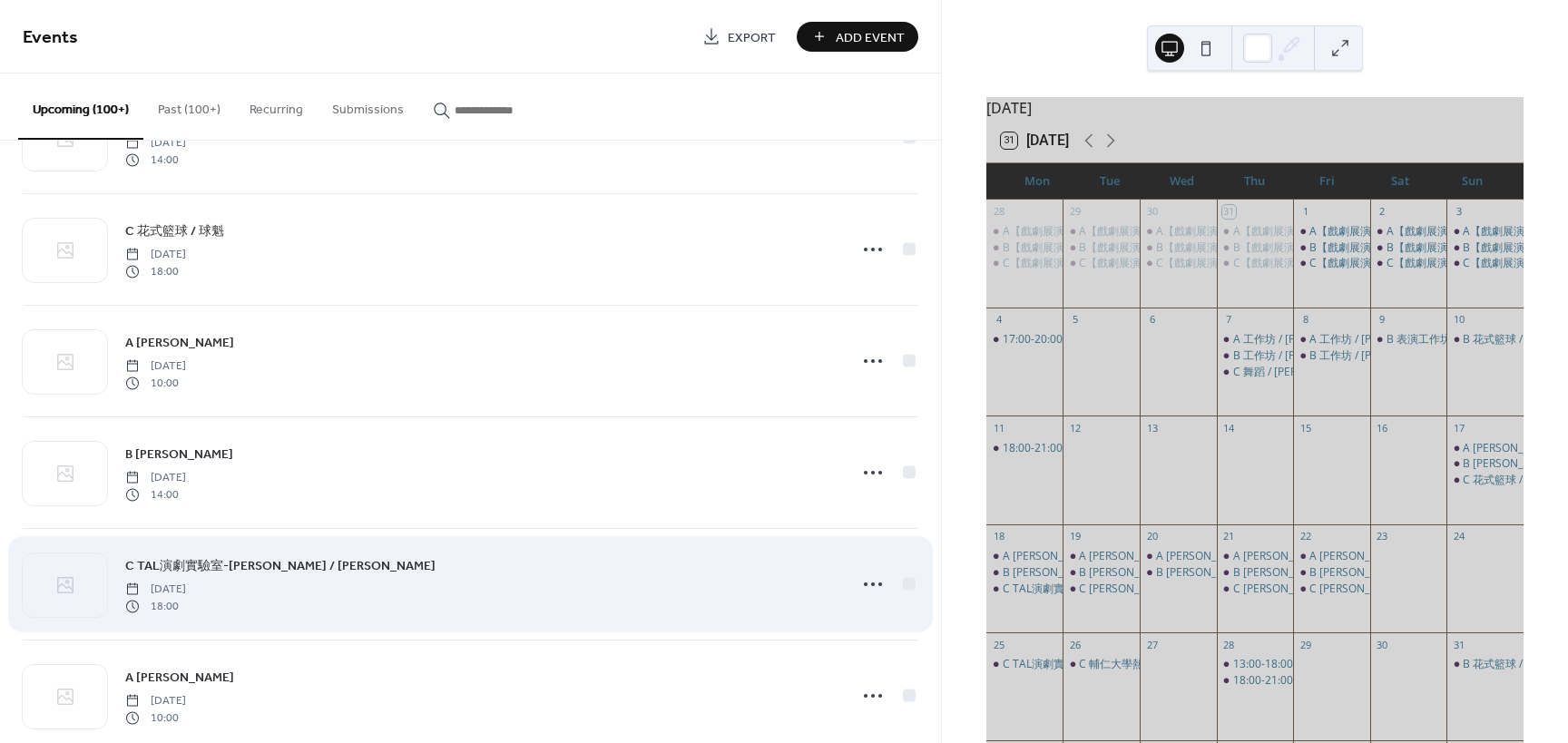 click on "C TAL演劇實驗室-[PERSON_NAME] / [PERSON_NAME]" at bounding box center [280, 566] 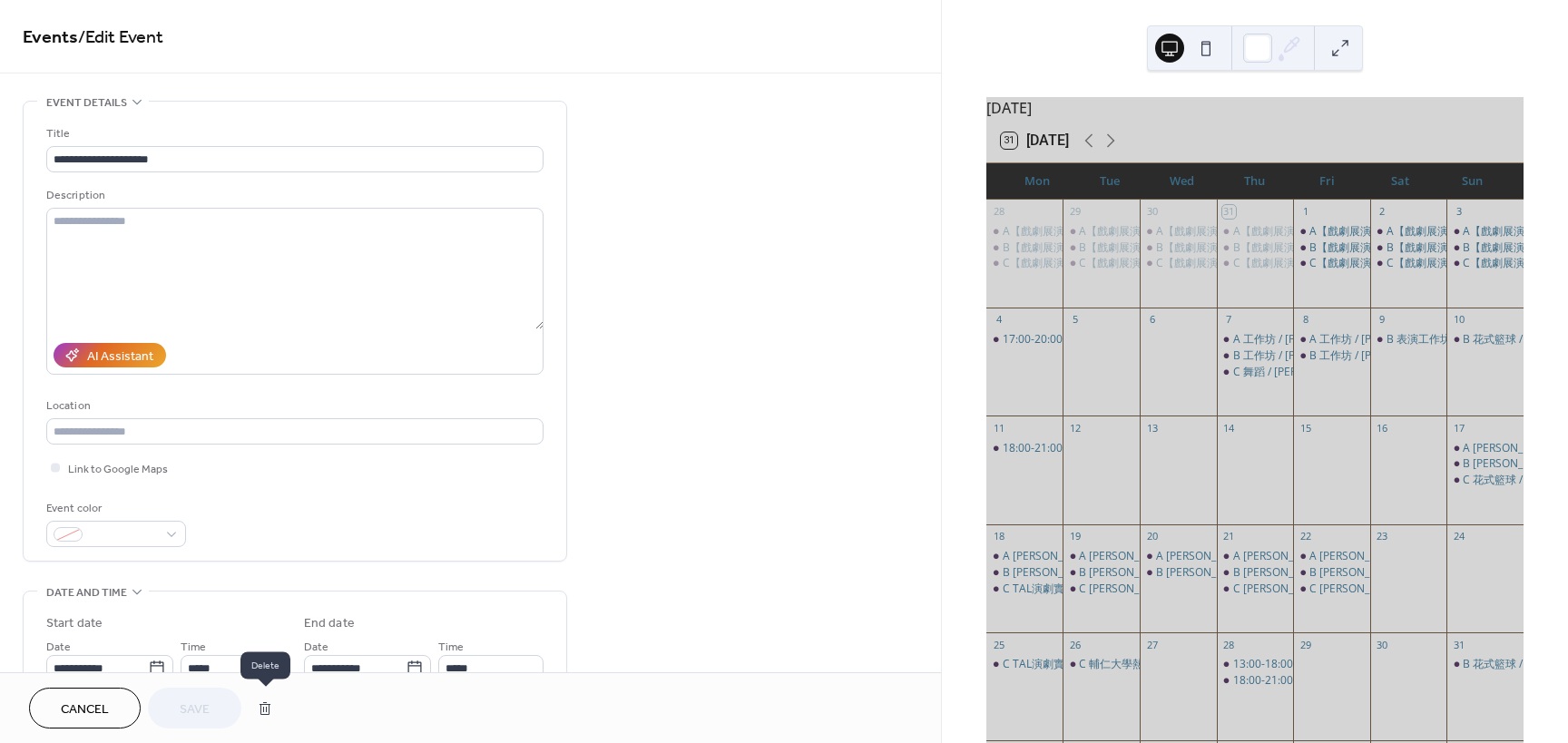 click at bounding box center (265, 709) 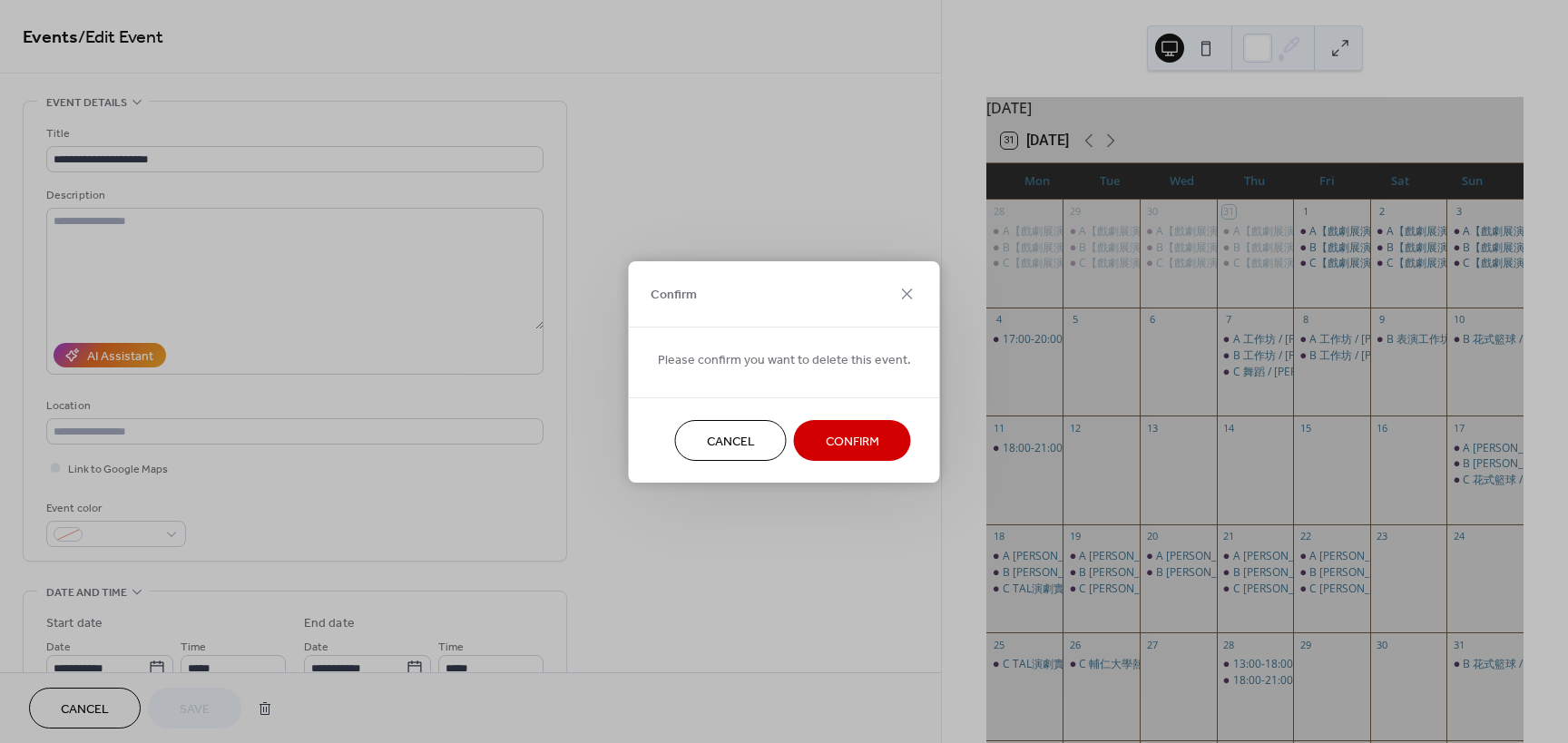 click on "Confirm" at bounding box center (852, 441) 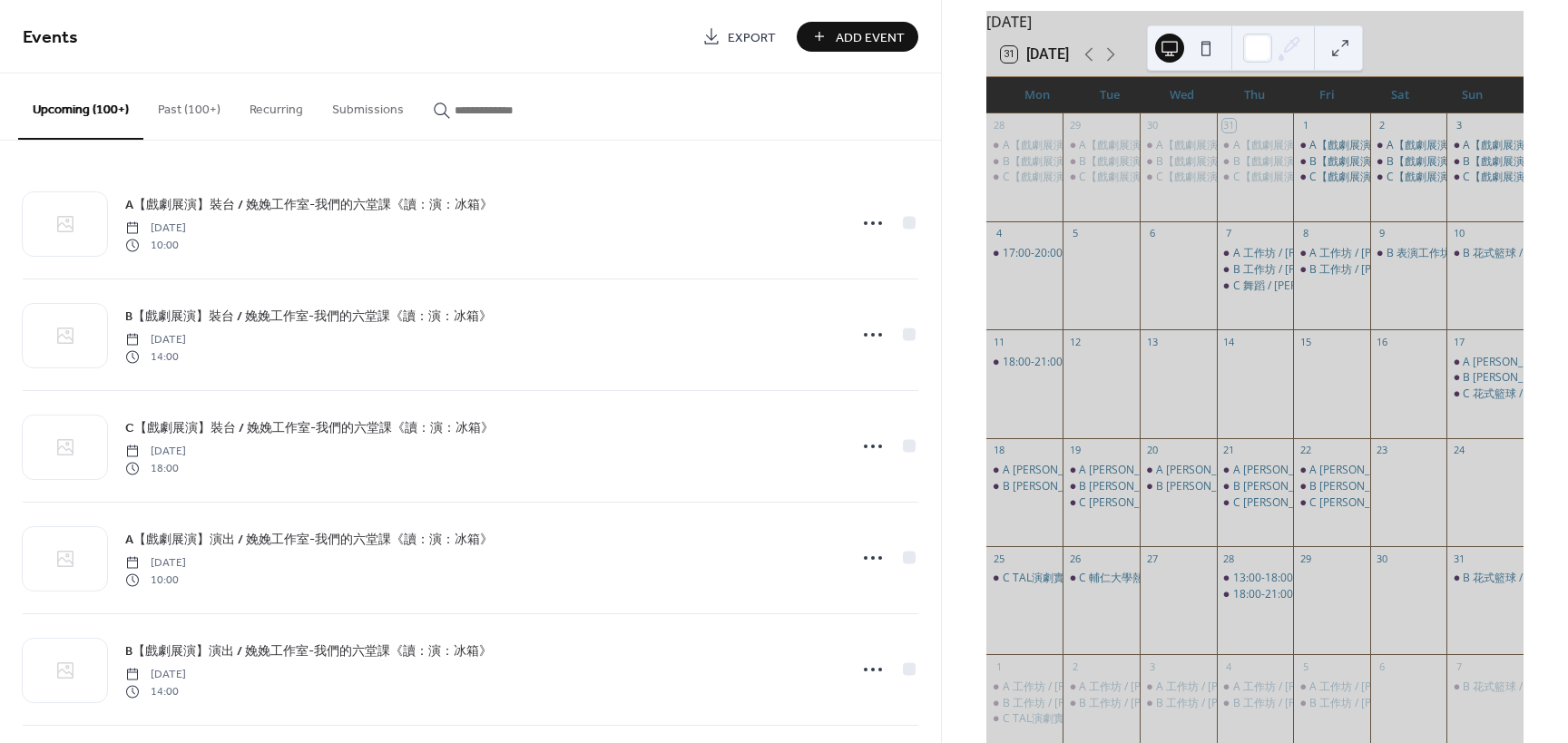 scroll, scrollTop: 91, scrollLeft: 0, axis: vertical 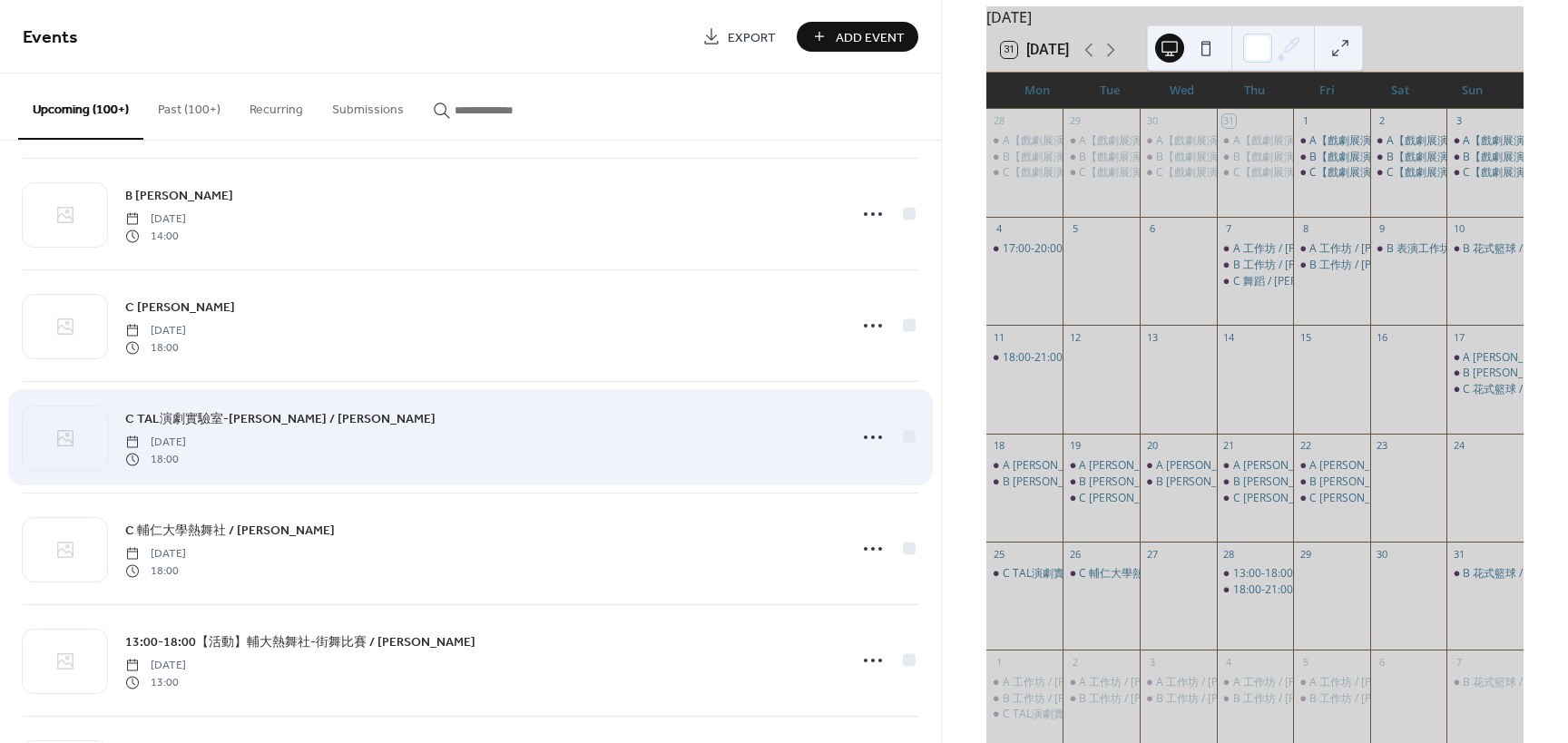 click on "C TAL演劇實驗室-[PERSON_NAME] / [PERSON_NAME]" at bounding box center [280, 419] 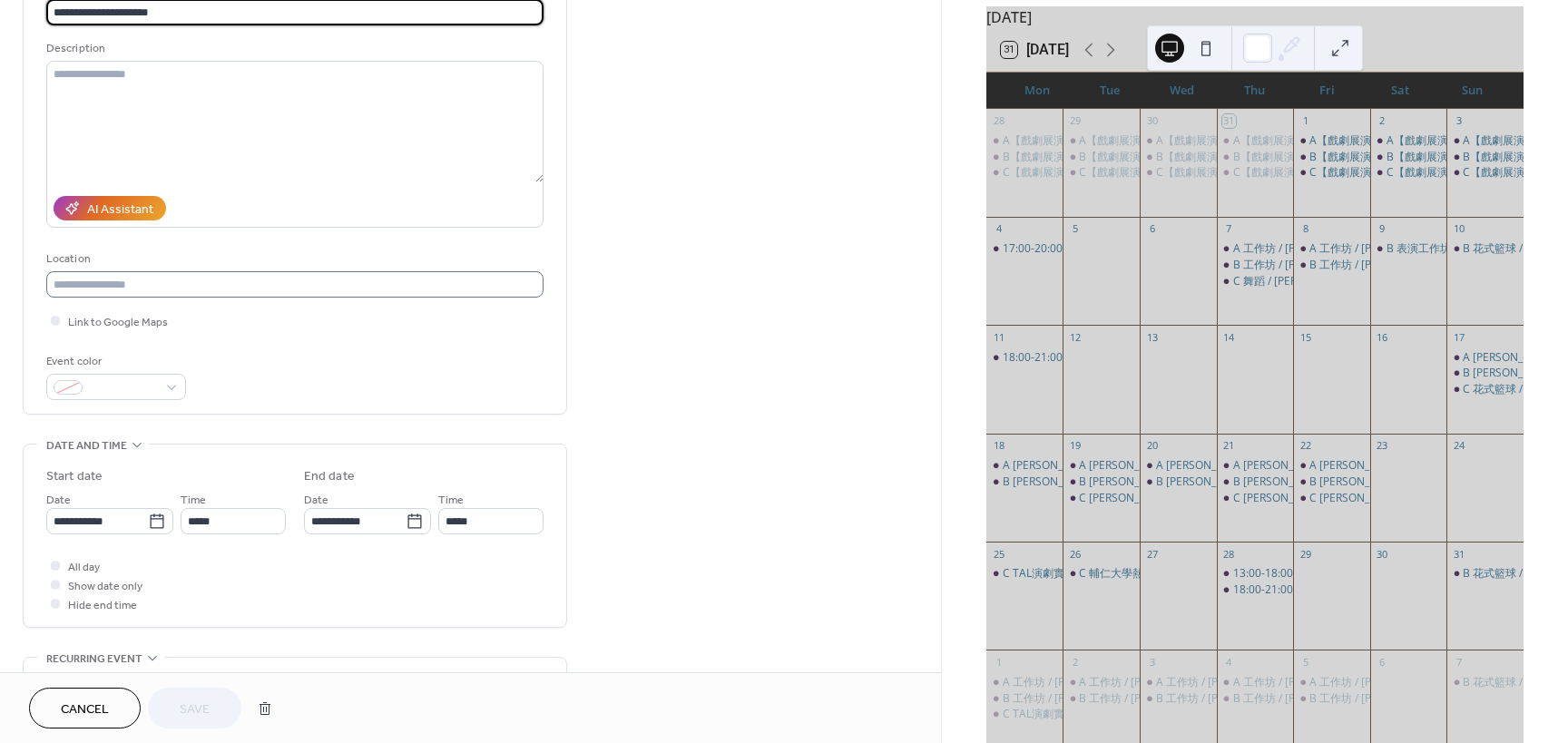 scroll, scrollTop: 181, scrollLeft: 0, axis: vertical 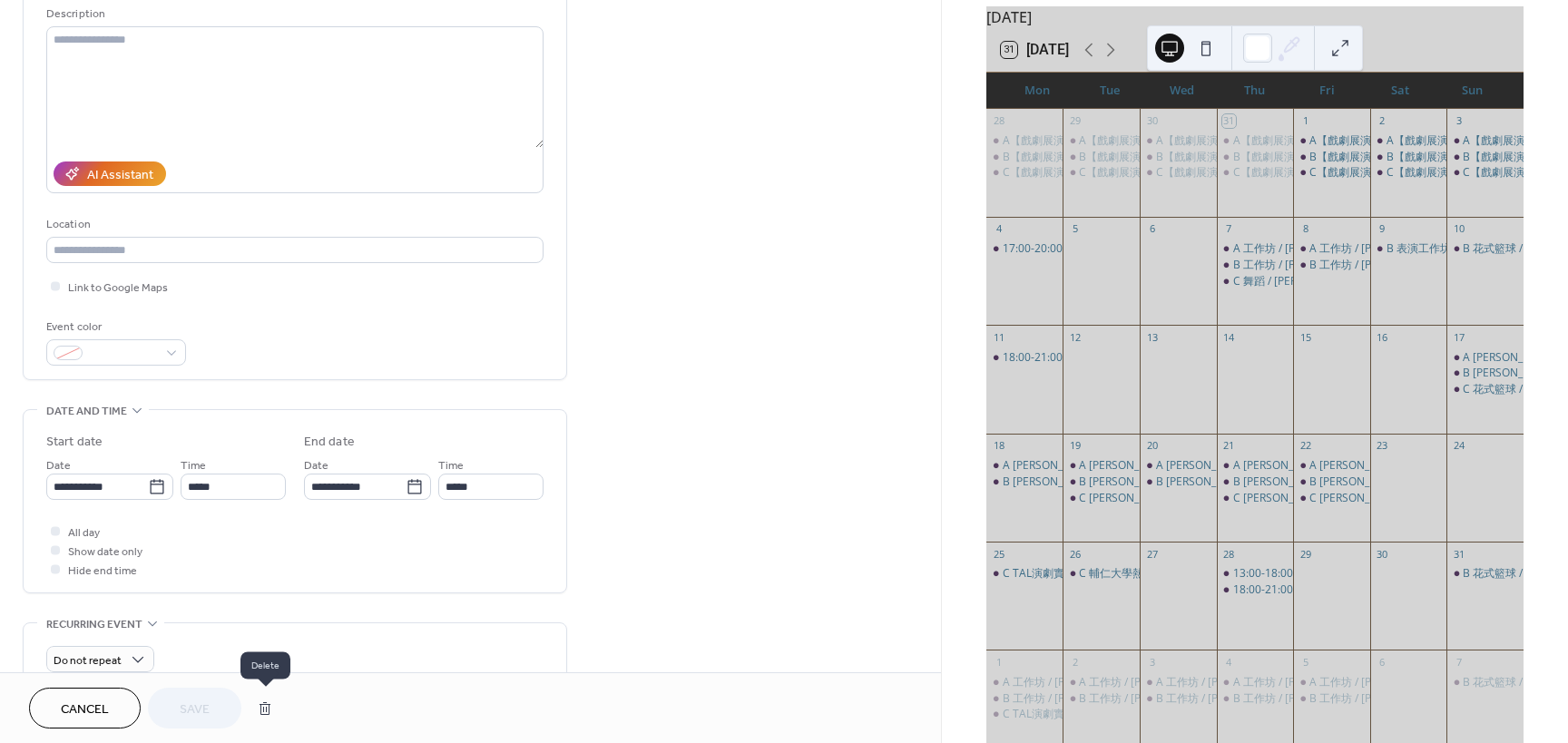 click at bounding box center (265, 709) 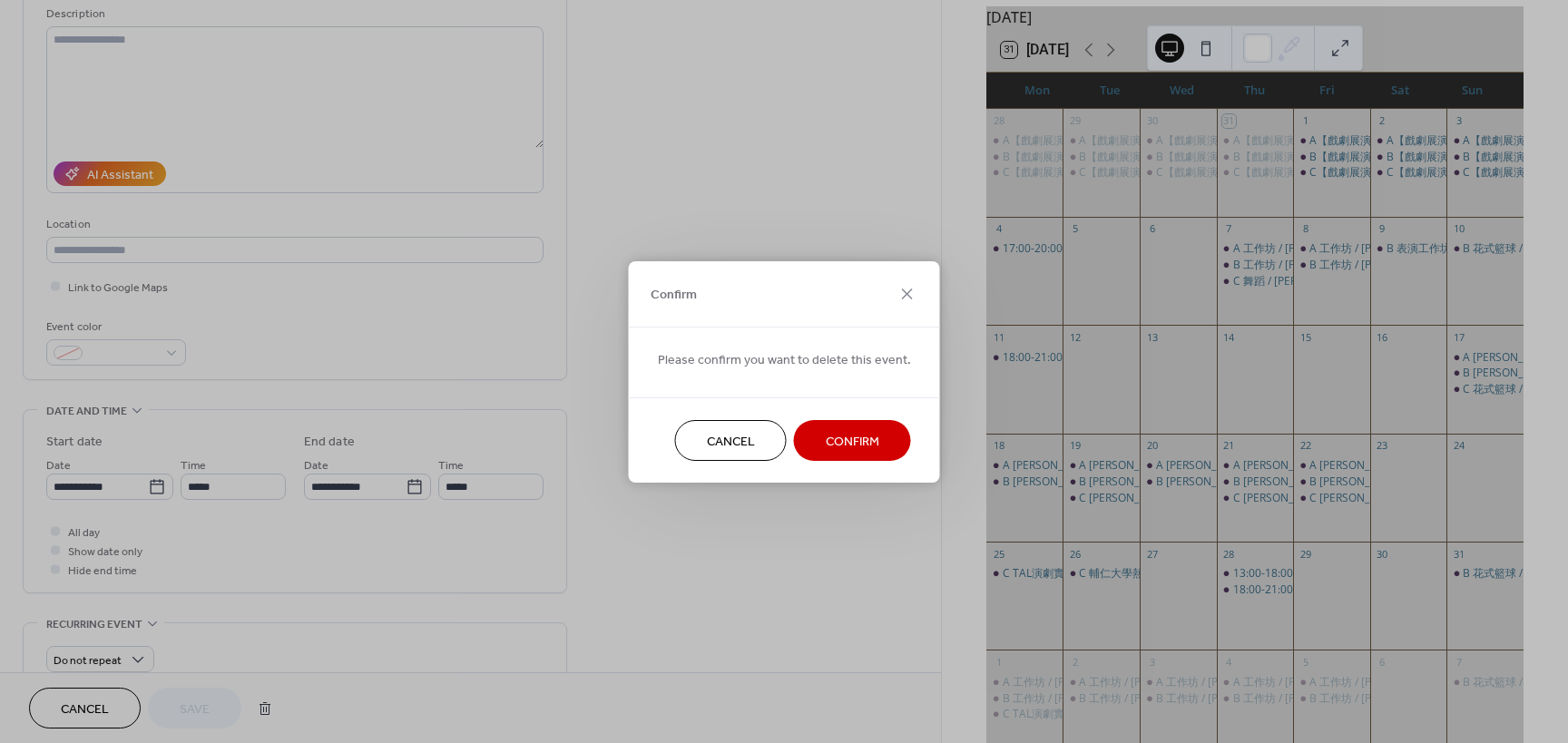 click on "Confirm" at bounding box center (852, 441) 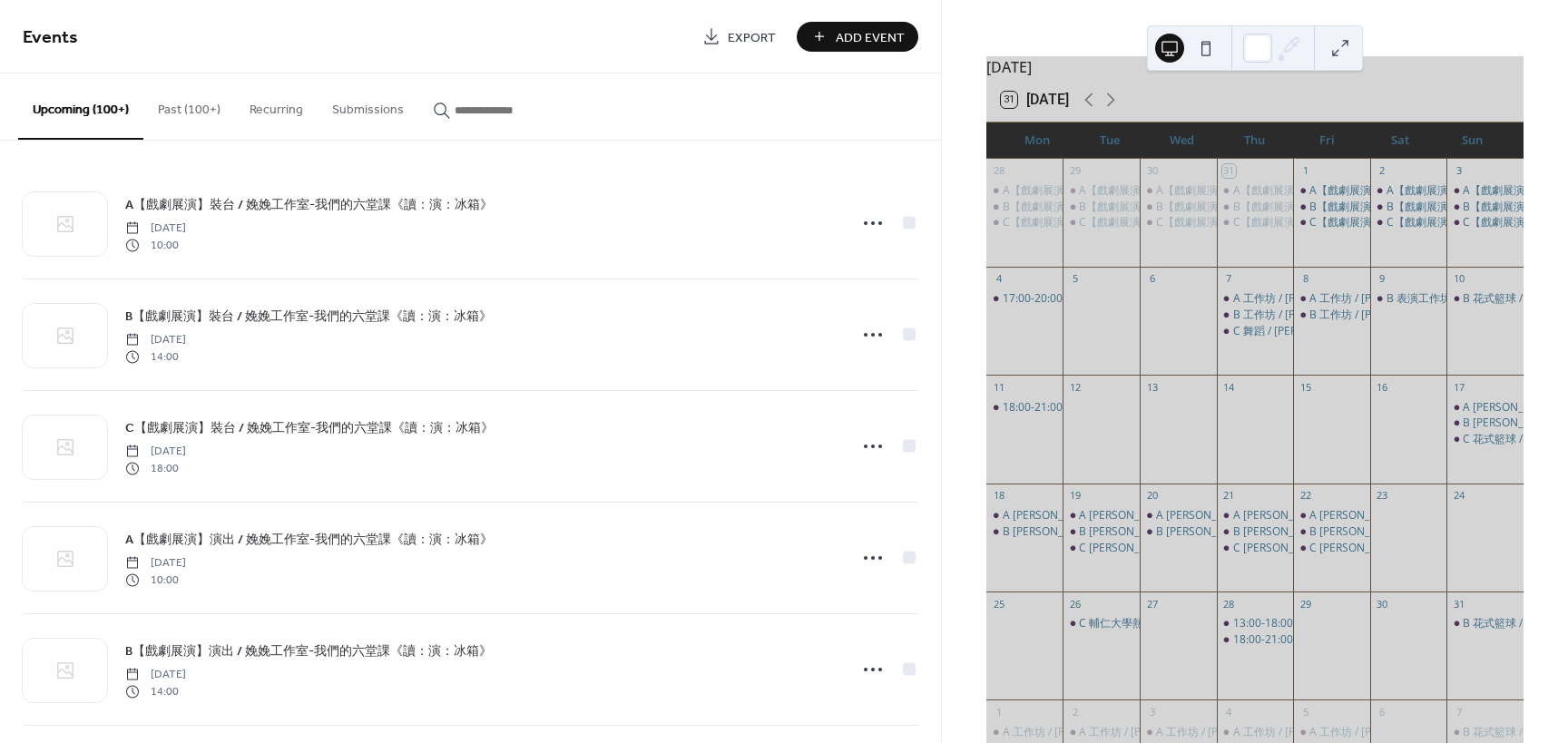 scroll, scrollTop: 0, scrollLeft: 0, axis: both 